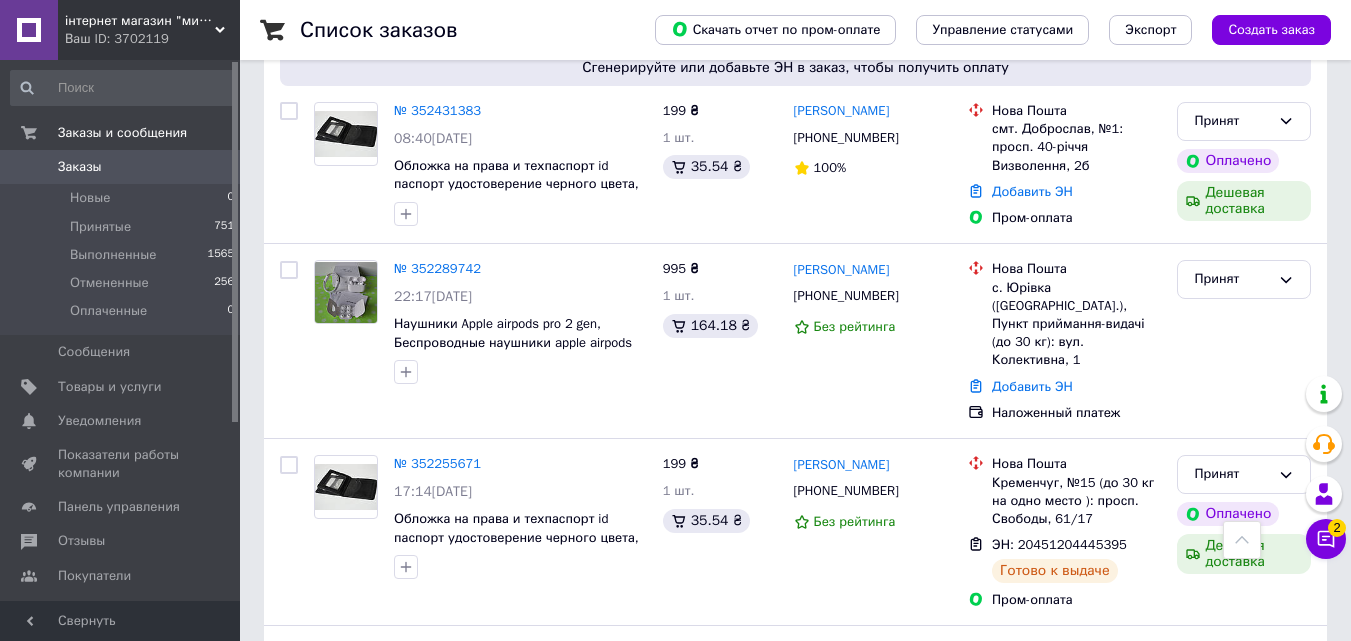 scroll, scrollTop: 300, scrollLeft: 0, axis: vertical 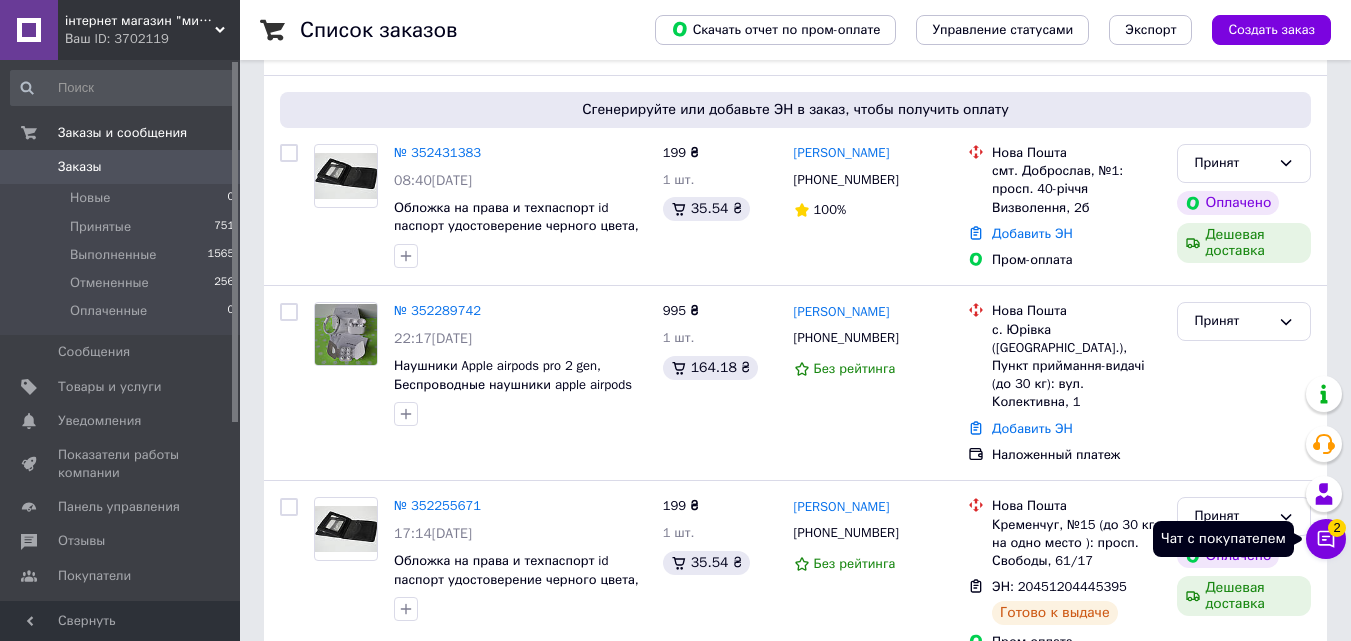 click 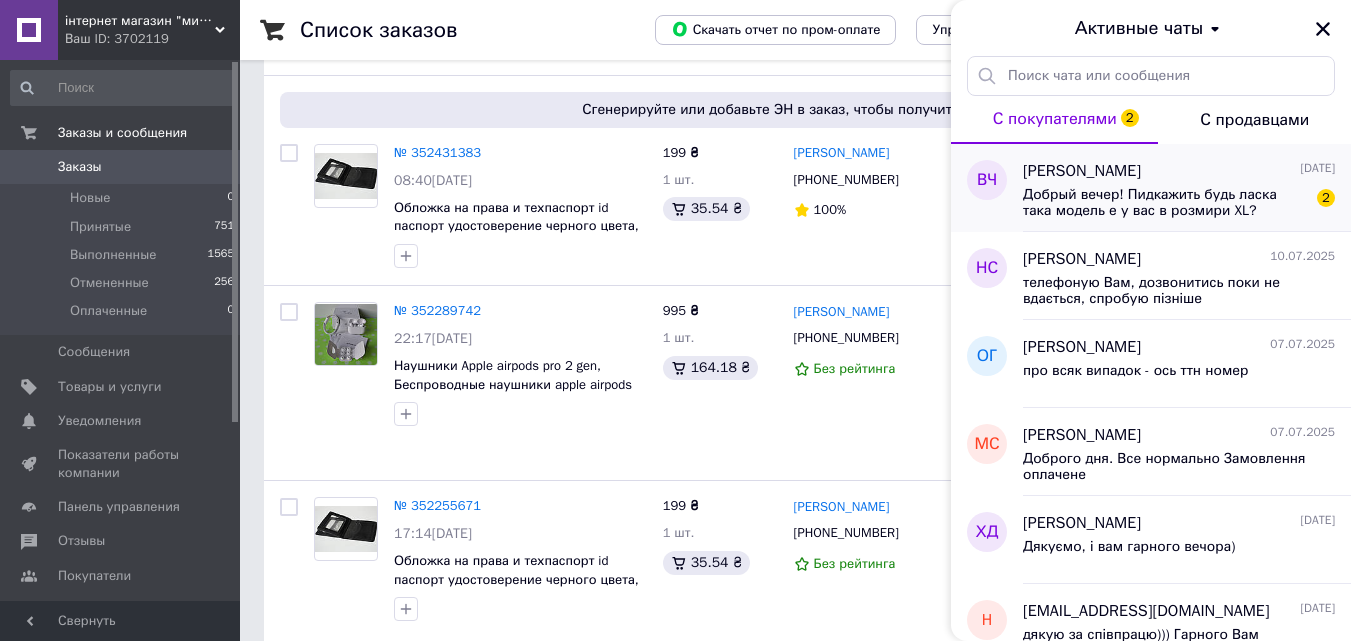 click on "[PERSON_NAME]" at bounding box center [1082, 171] 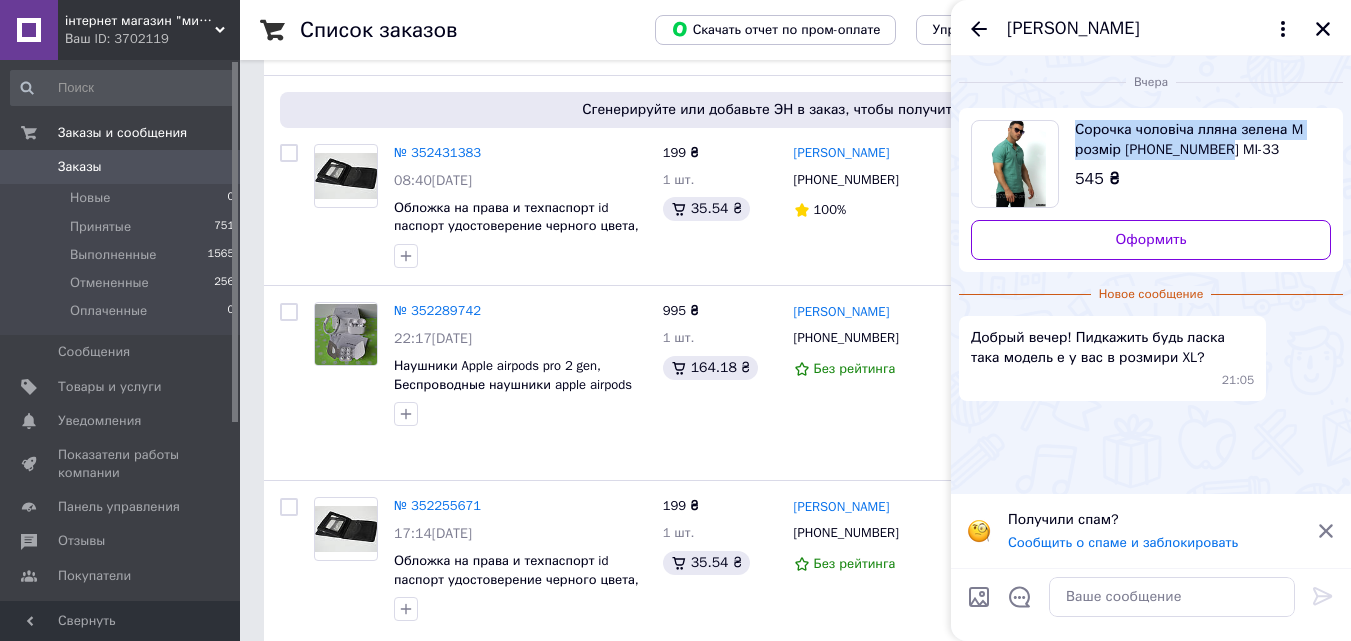 drag, startPoint x: 1075, startPoint y: 118, endPoint x: 1213, endPoint y: 151, distance: 141.89081 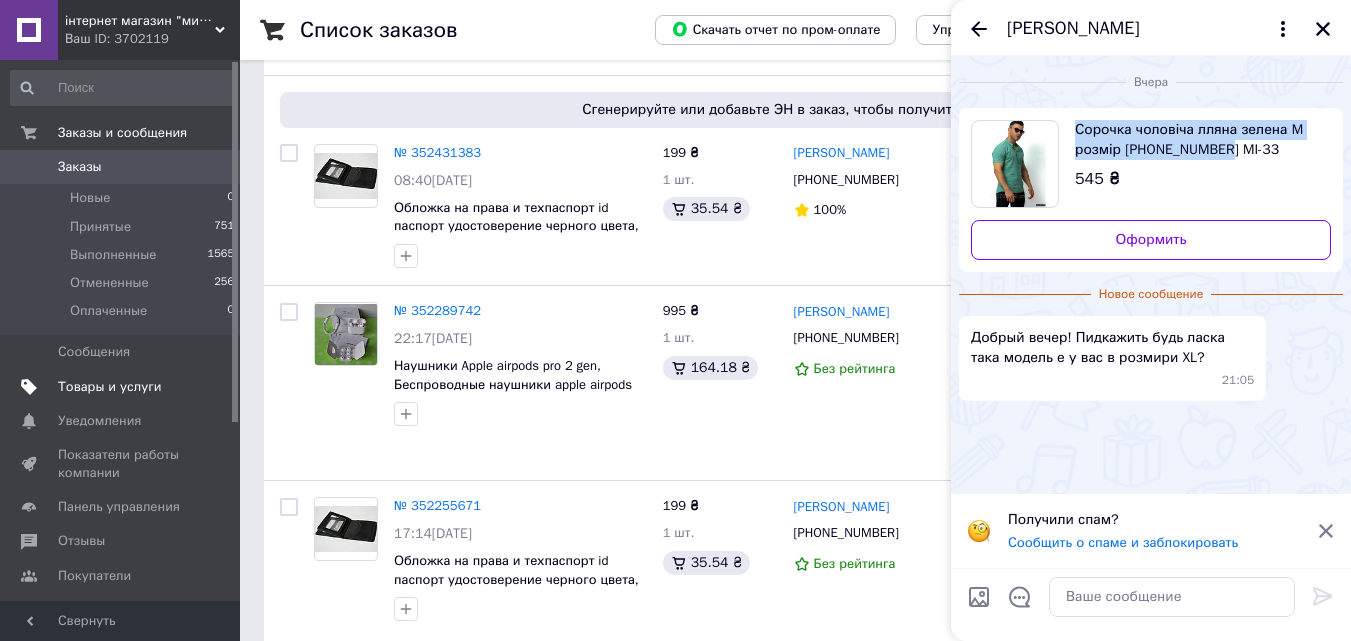 click on "Товары и услуги" at bounding box center [110, 387] 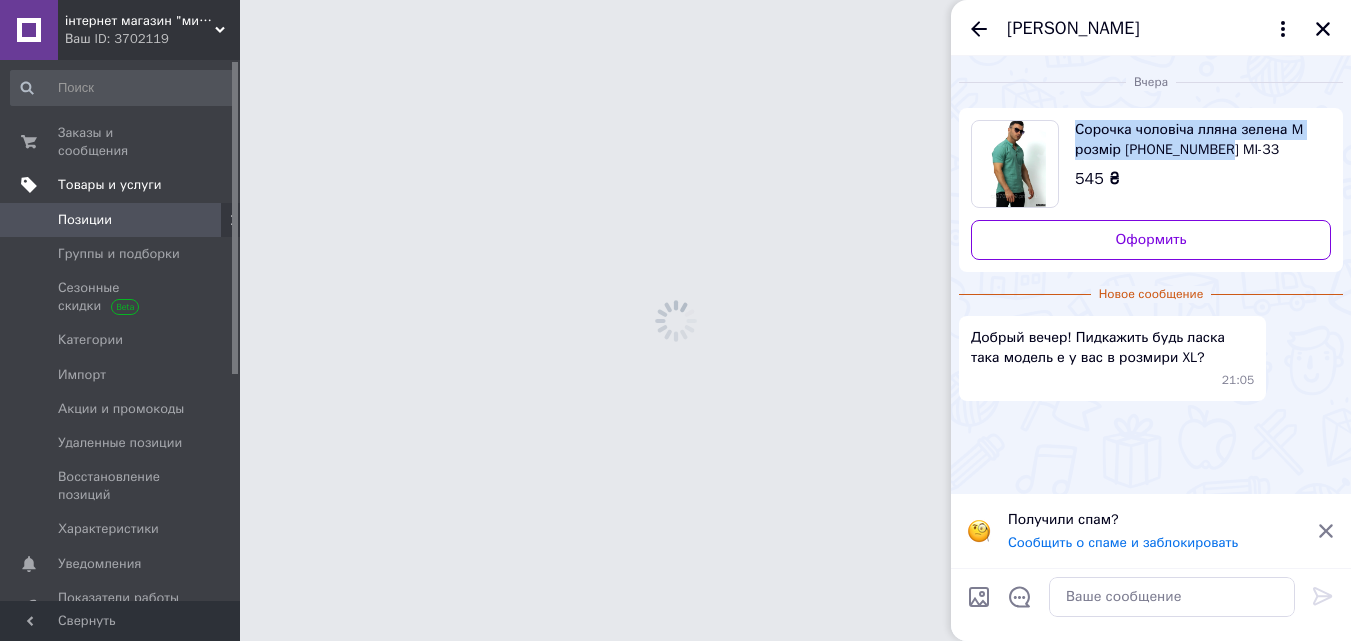 scroll, scrollTop: 0, scrollLeft: 0, axis: both 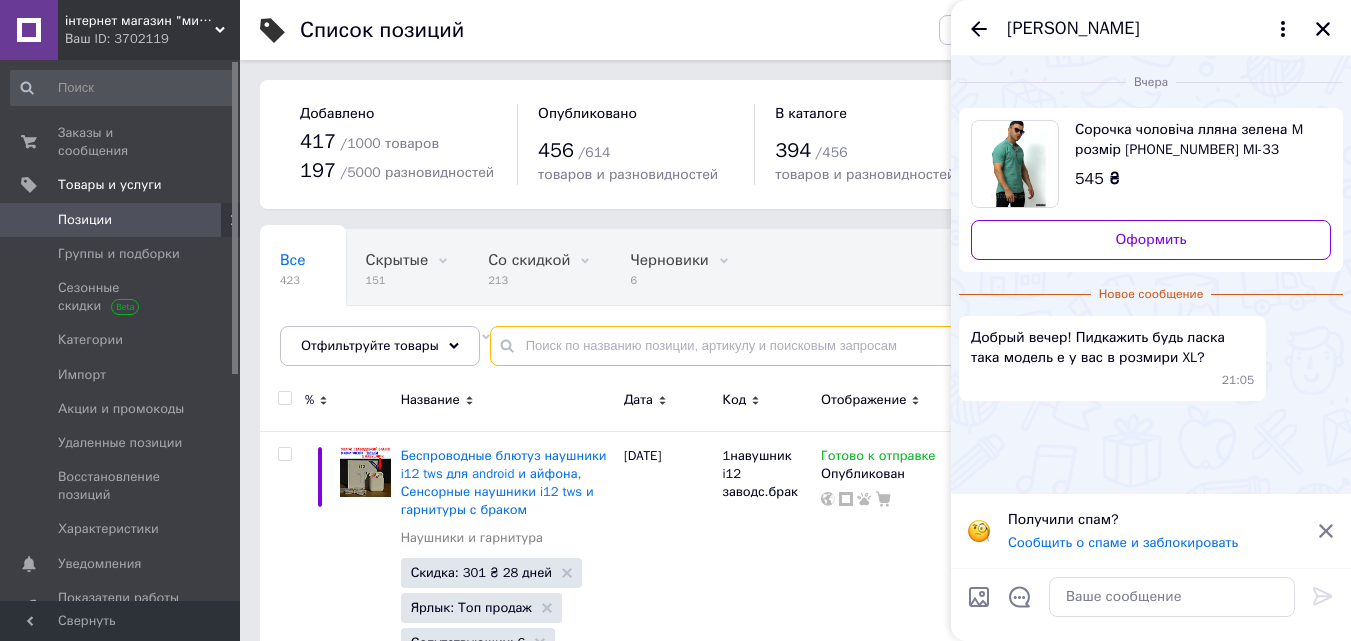 click at bounding box center [900, 346] 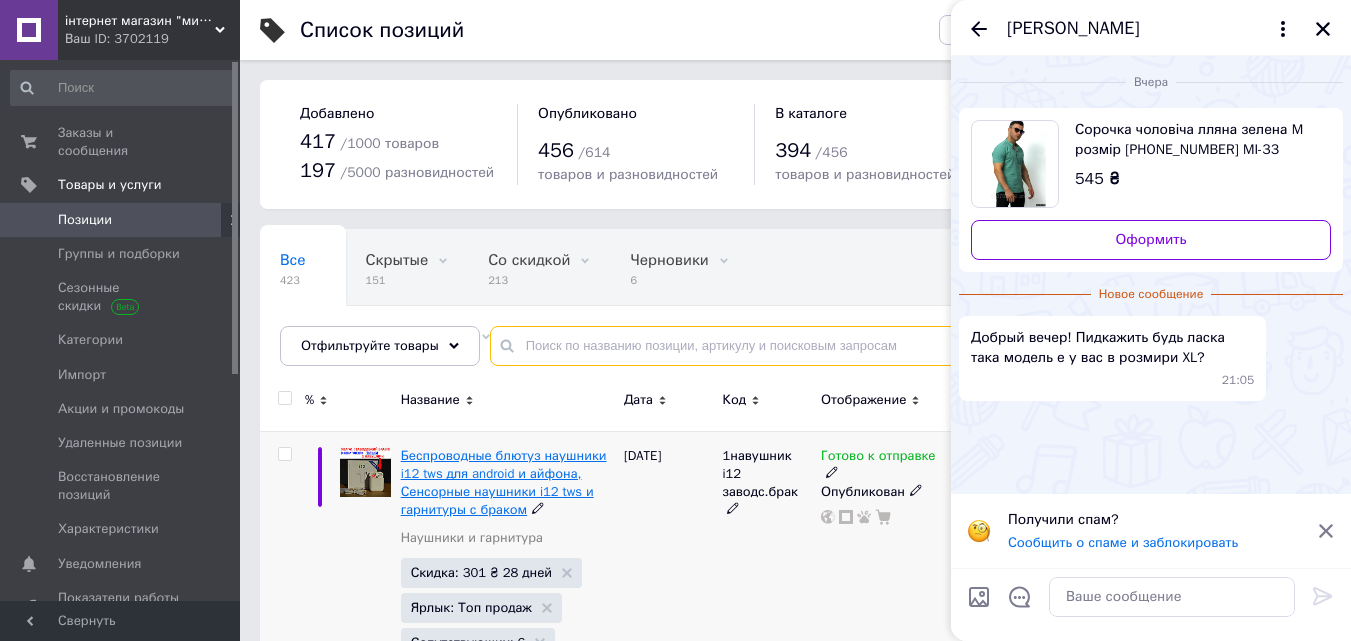 paste on "Сорочка чоловіча лляна зелена M розмір [PHONE_NUMBER] MI" 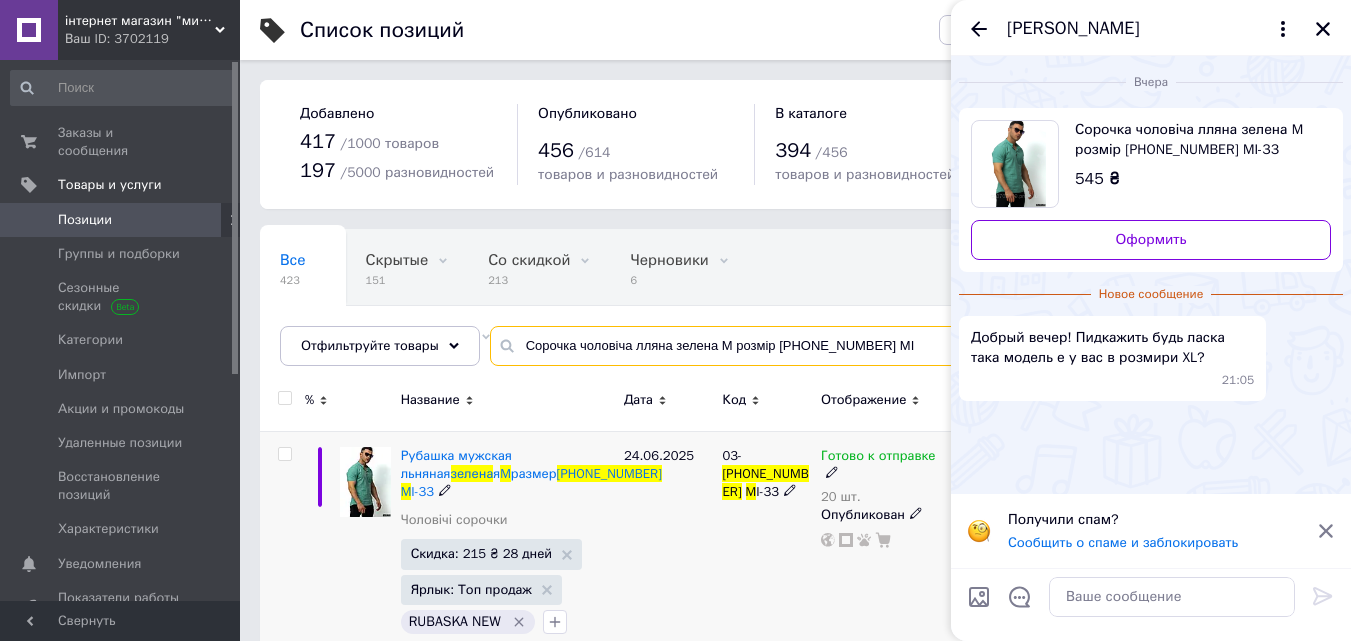 type on "Сорочка чоловіча лляна зелена M розмір [PHONE_NUMBER] MI" 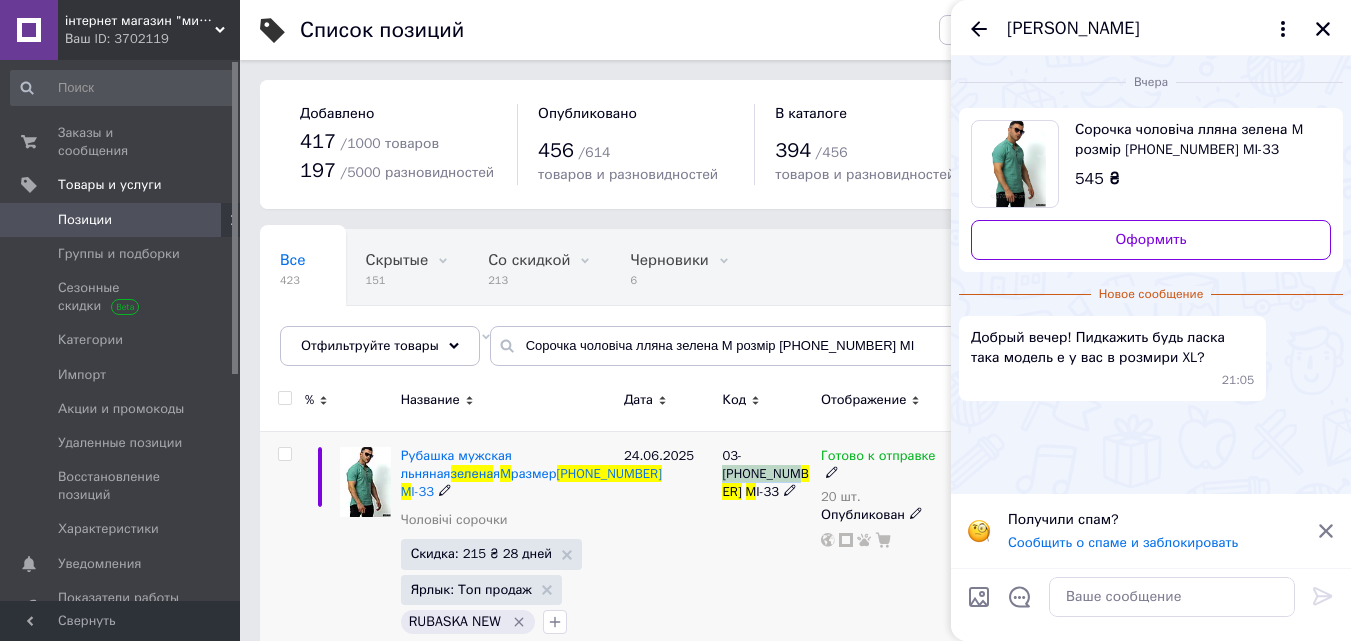 drag, startPoint x: 740, startPoint y: 458, endPoint x: 810, endPoint y: 459, distance: 70.00714 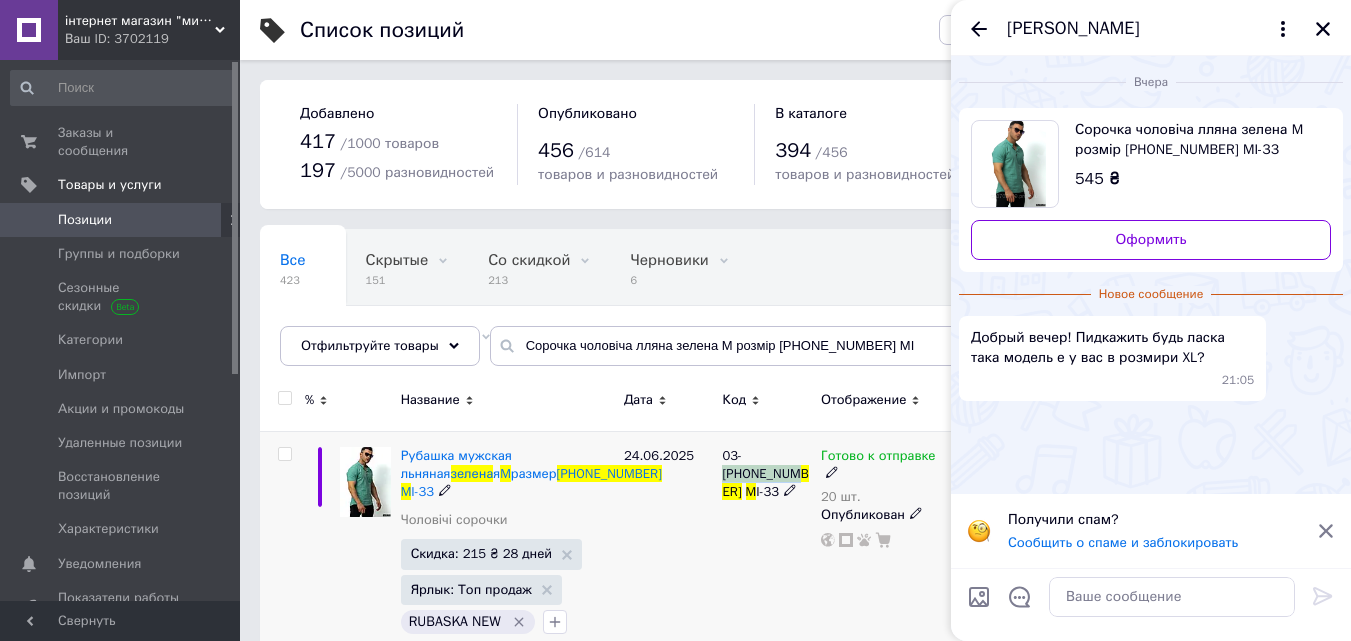 copy on "[PHONE_NUMBER]" 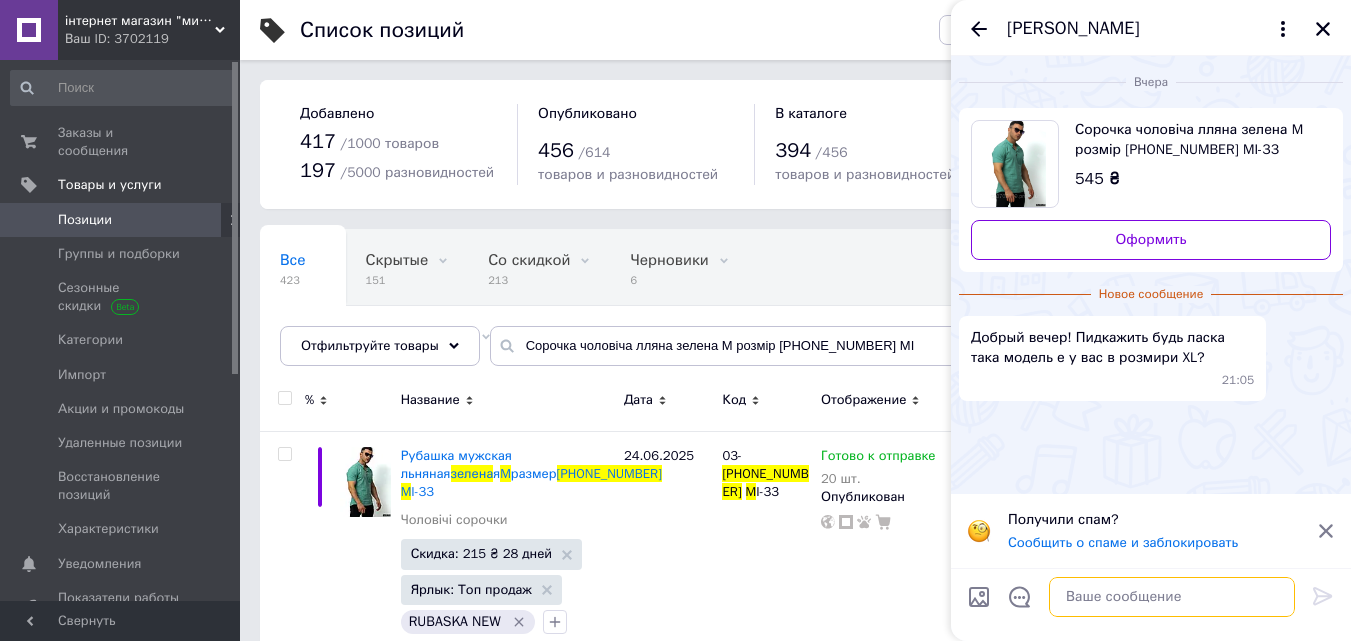 click at bounding box center [1172, 597] 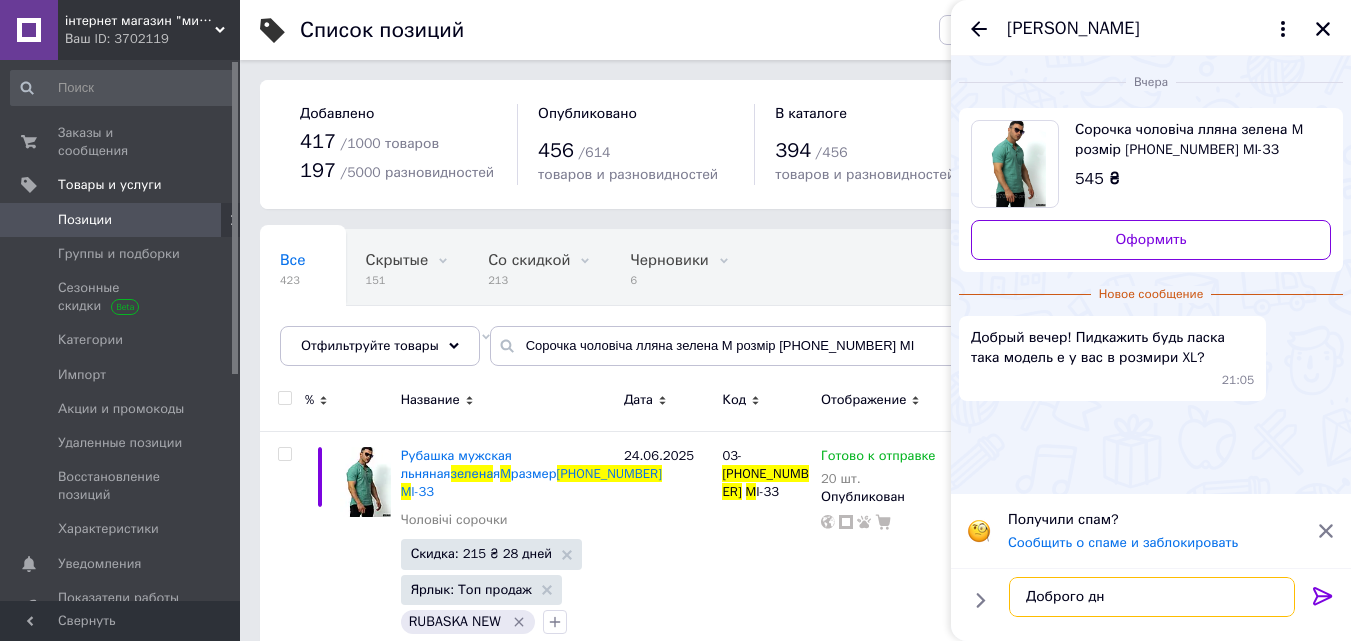 type on "Доброго дня" 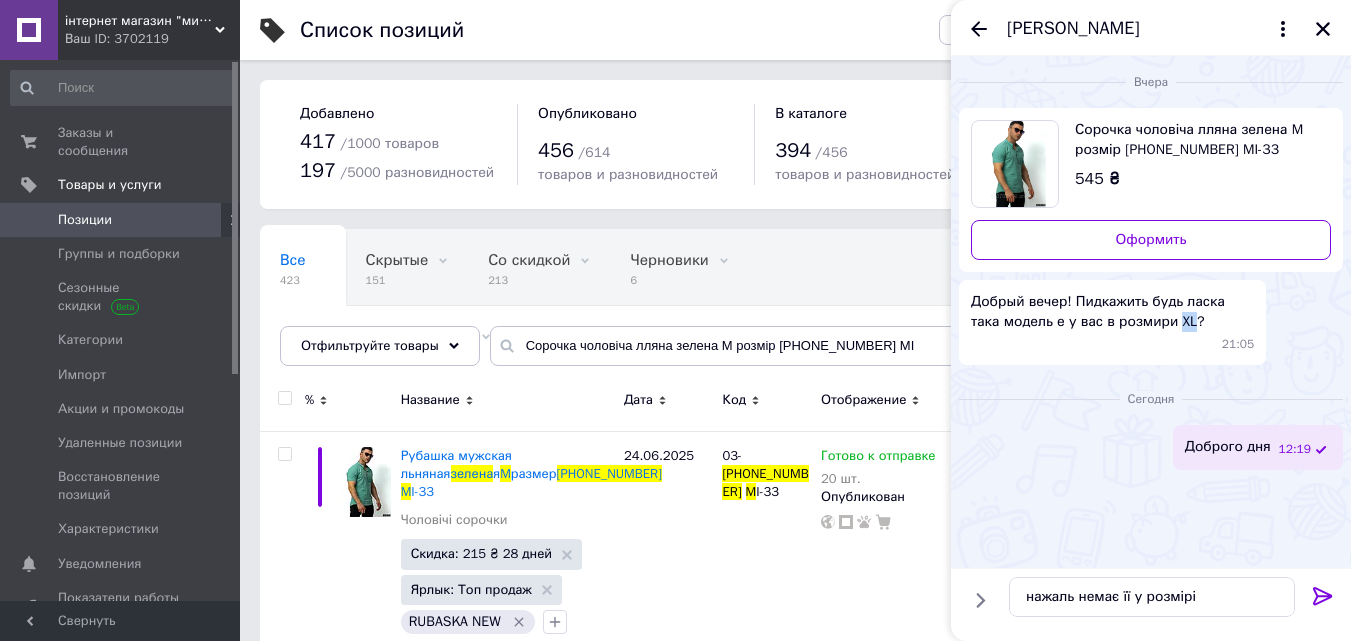 drag, startPoint x: 1141, startPoint y: 322, endPoint x: 1154, endPoint y: 325, distance: 13.341664 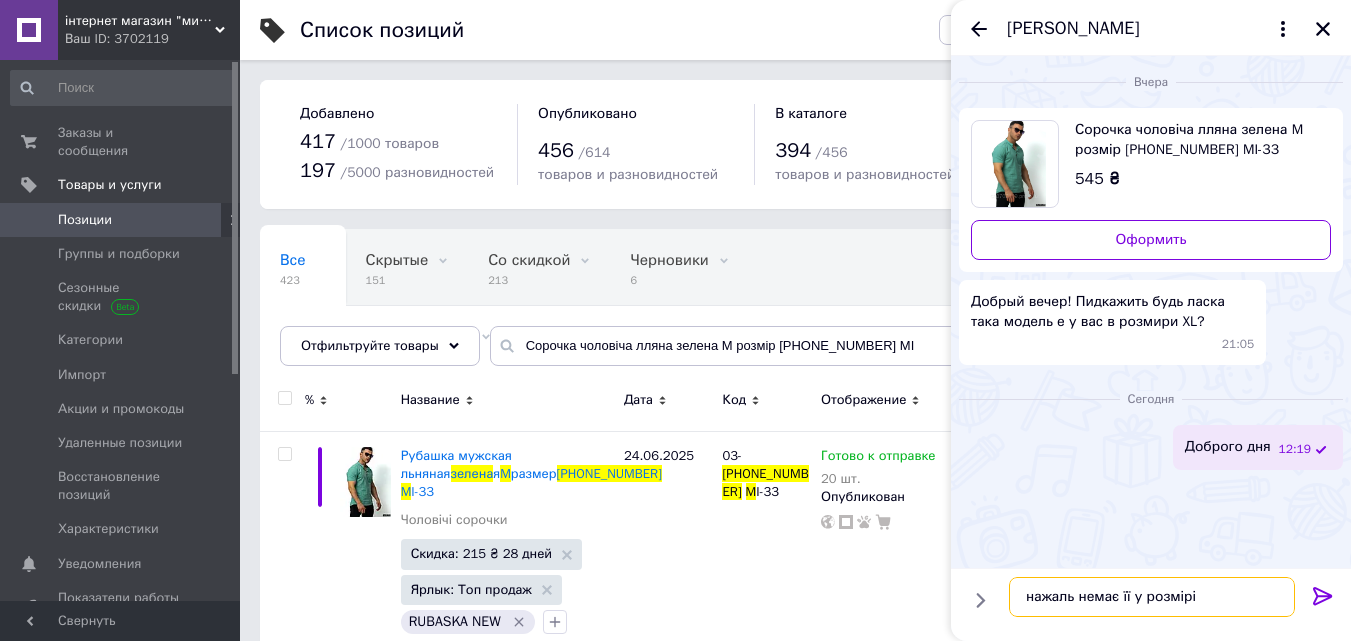click on "нажаль немає її у розмірі" at bounding box center [1152, 597] 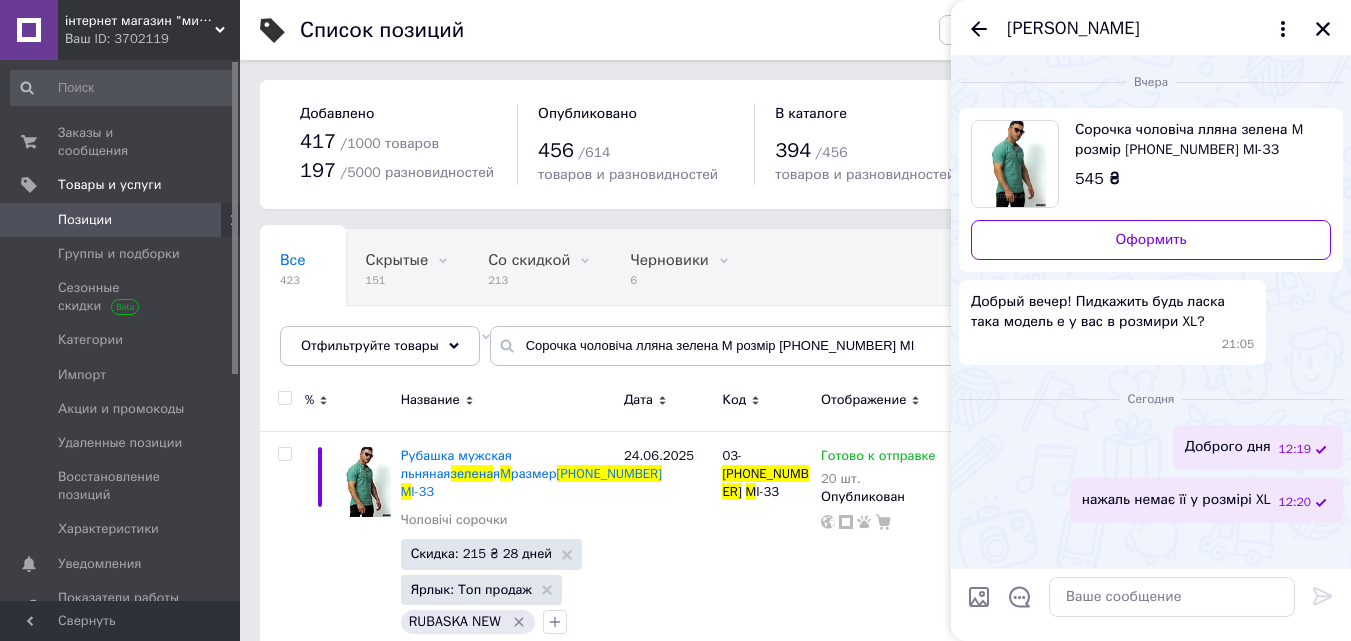 click at bounding box center (979, 597) 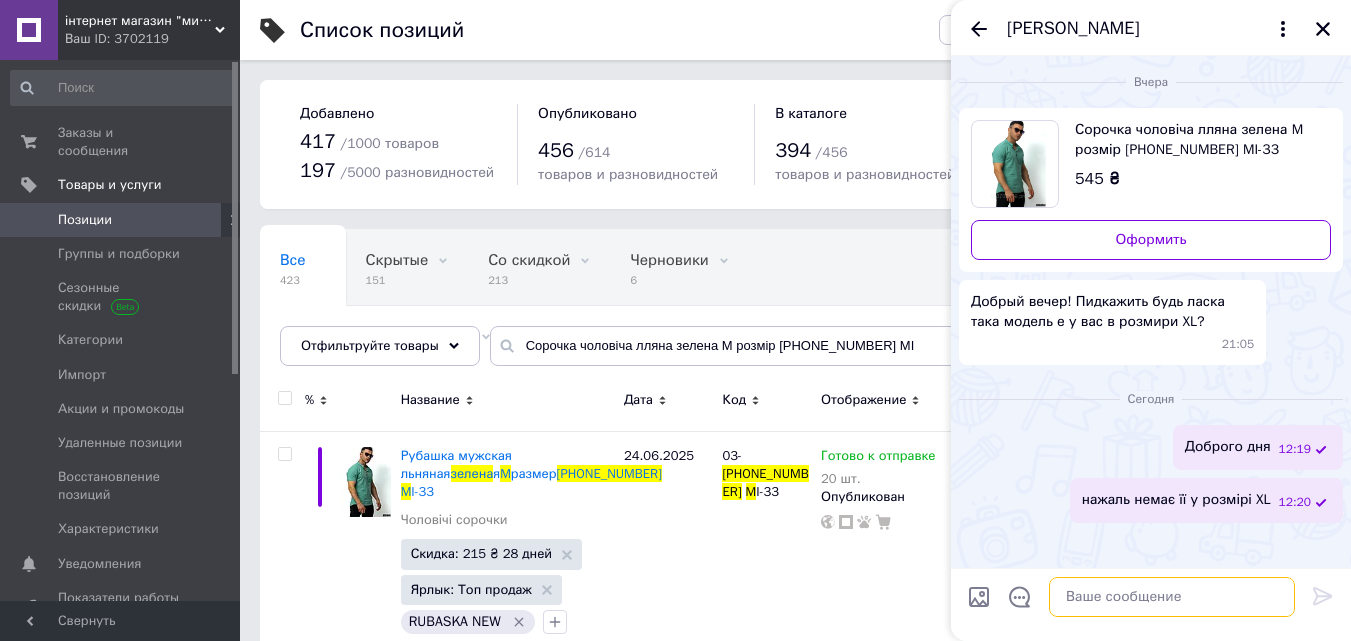 click at bounding box center [1172, 597] 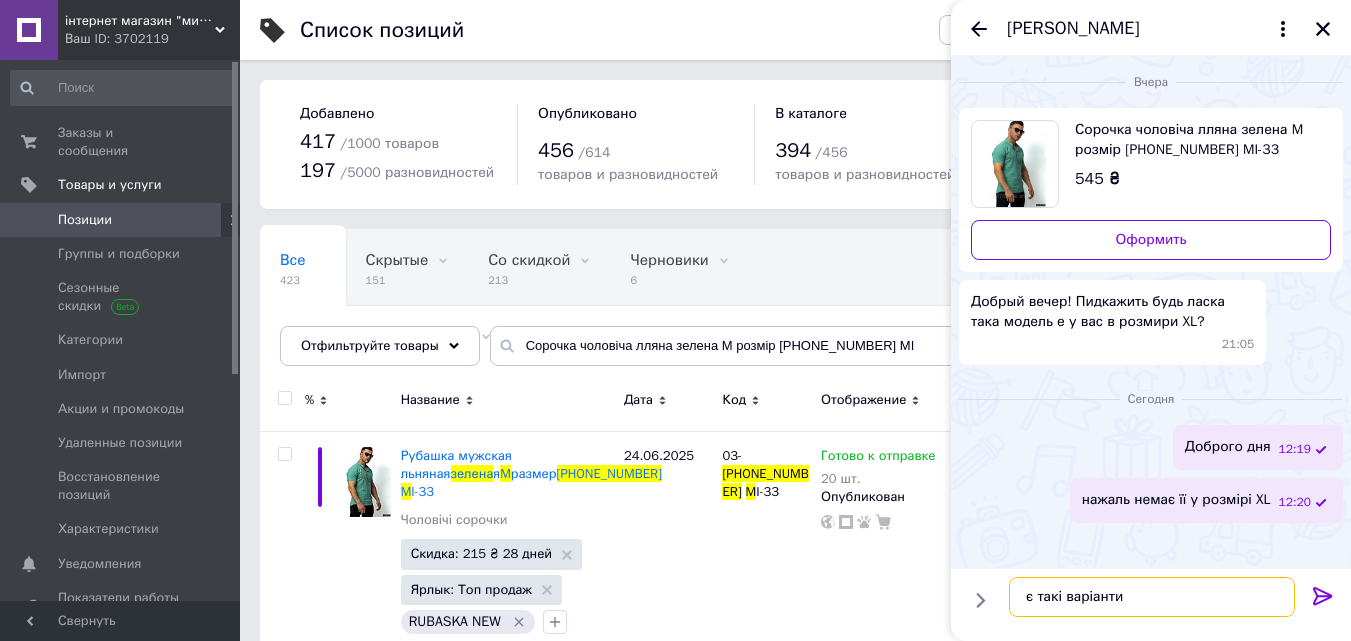 type on "є такі варіанти:" 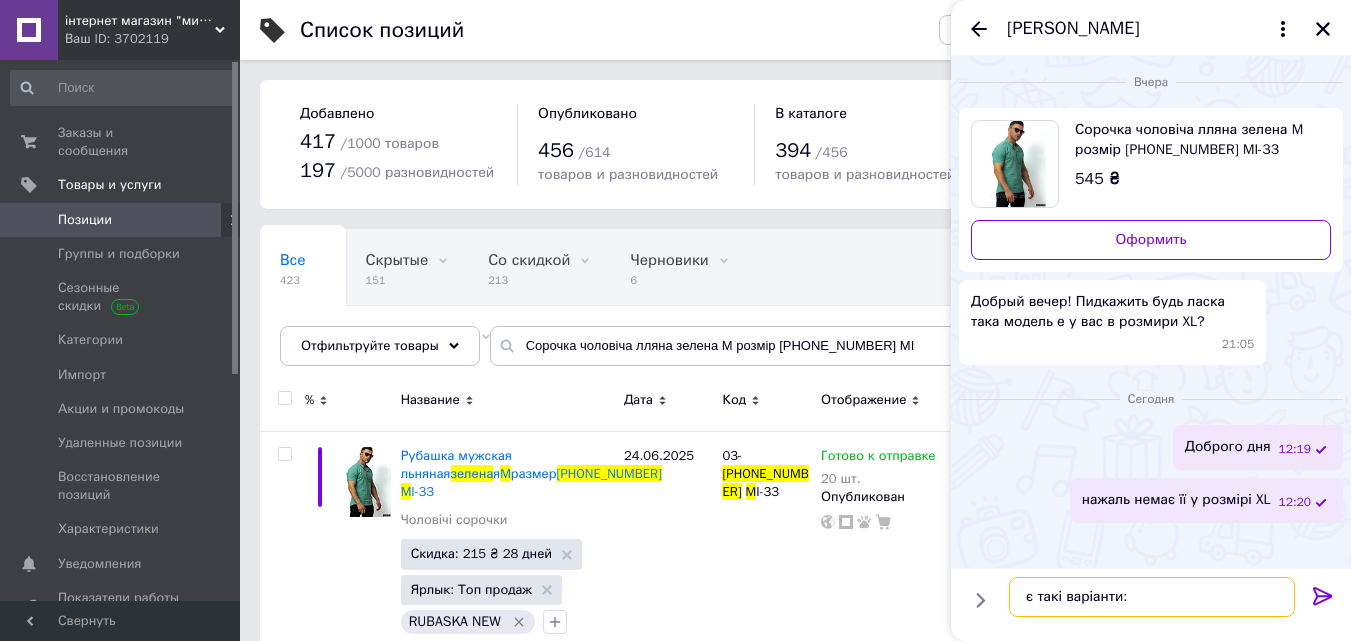 type 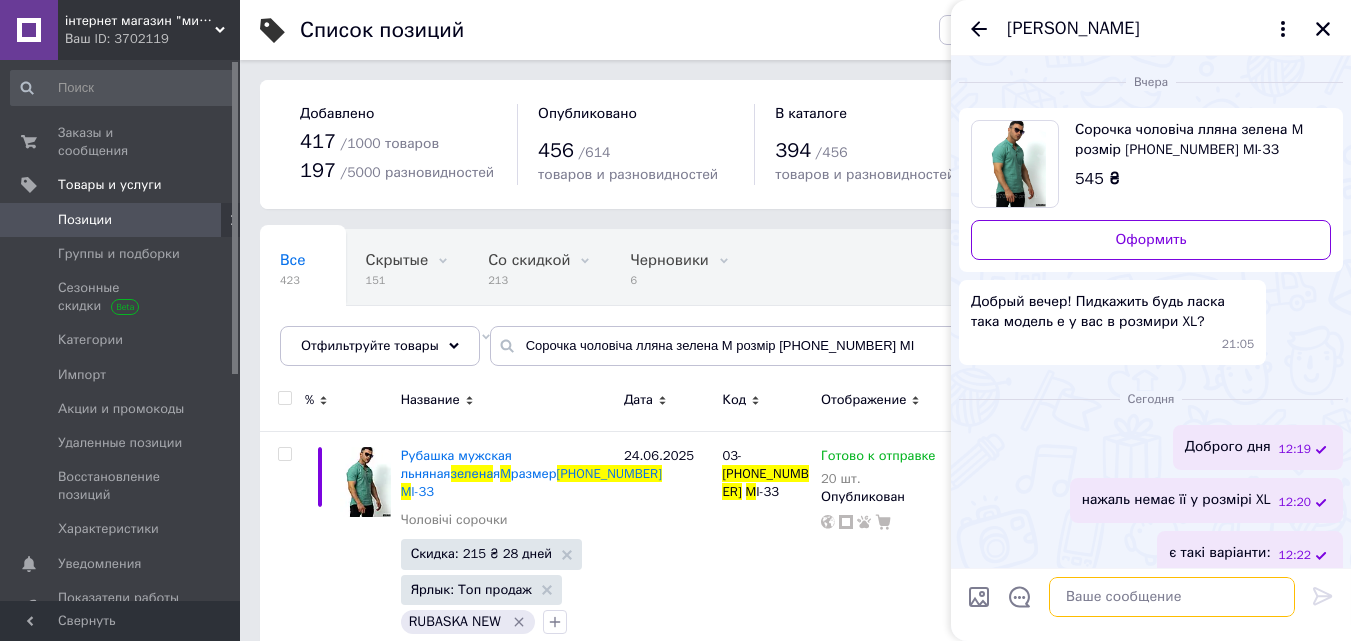 scroll, scrollTop: 17, scrollLeft: 0, axis: vertical 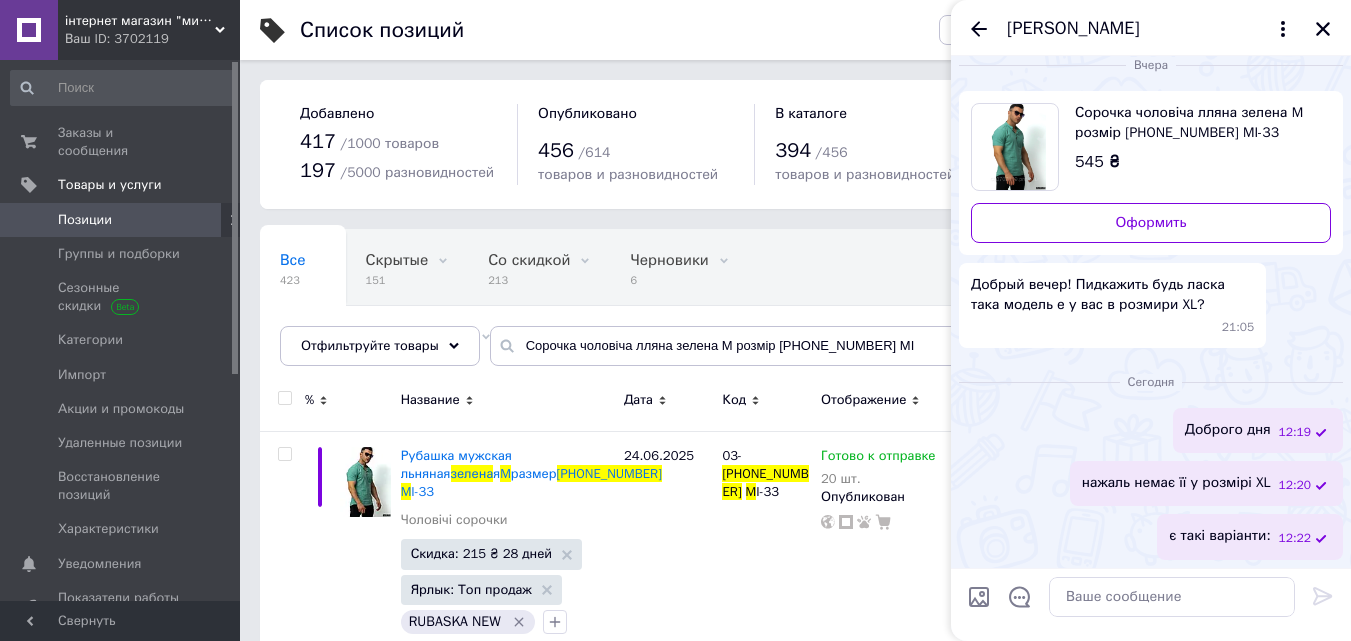 click at bounding box center (979, 597) 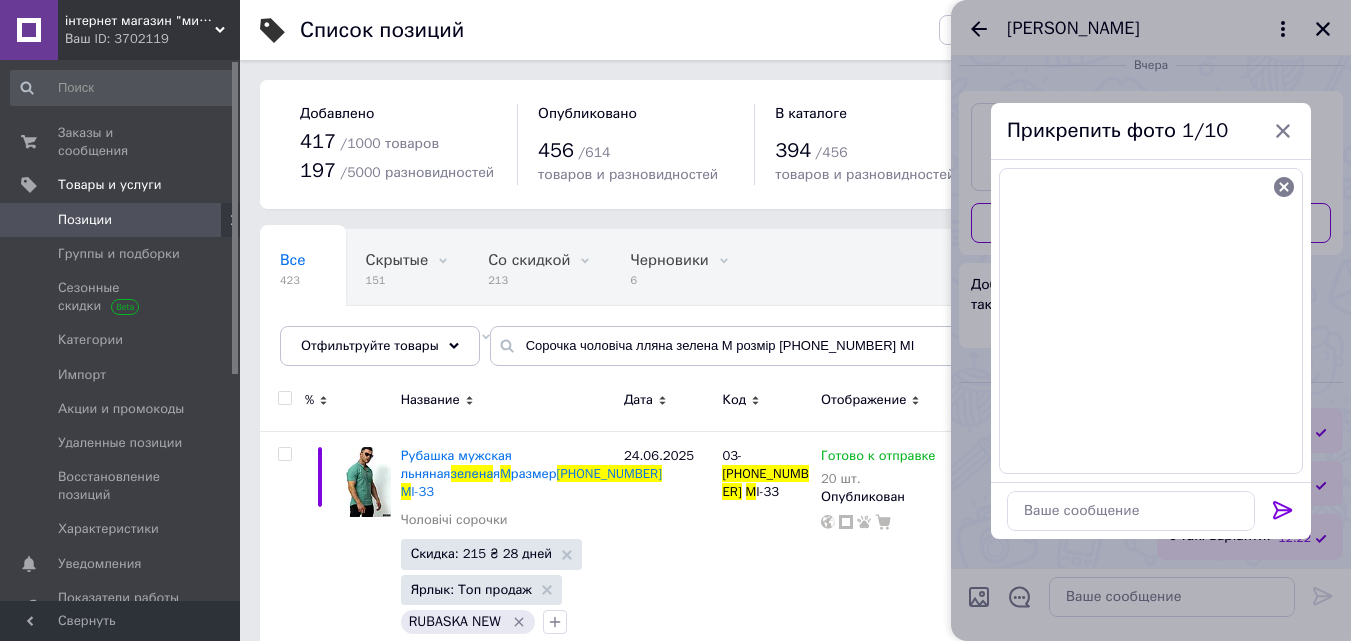 click 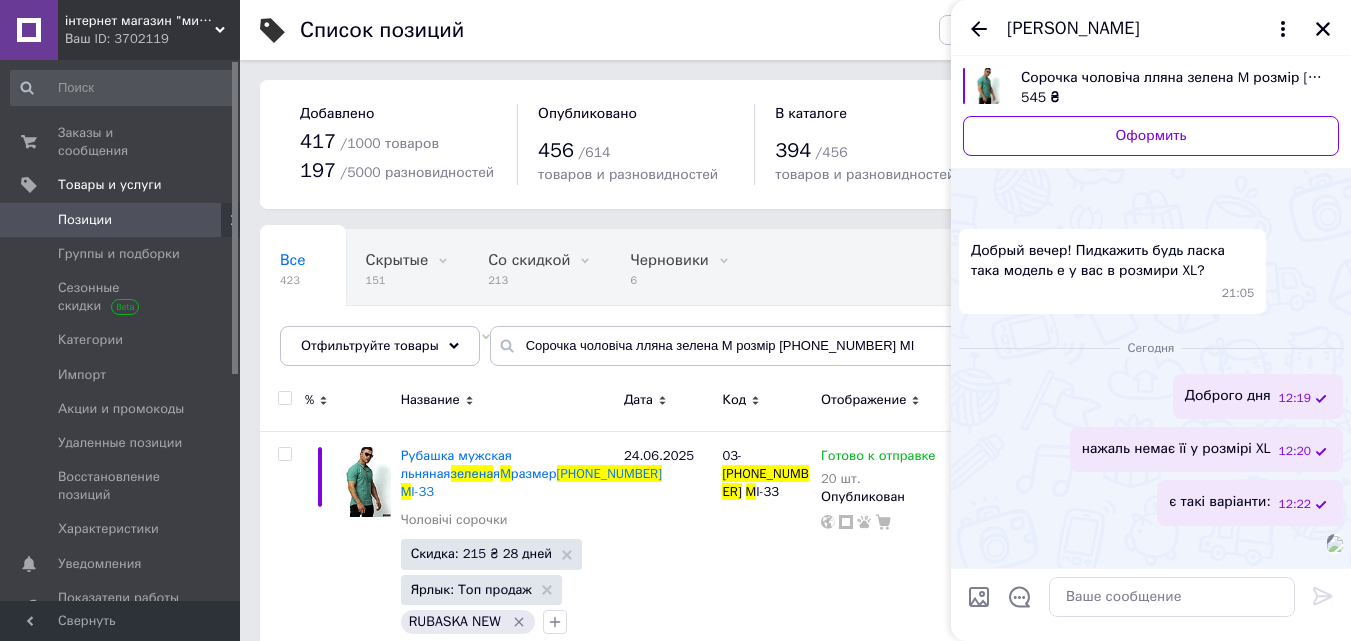 scroll, scrollTop: 274, scrollLeft: 0, axis: vertical 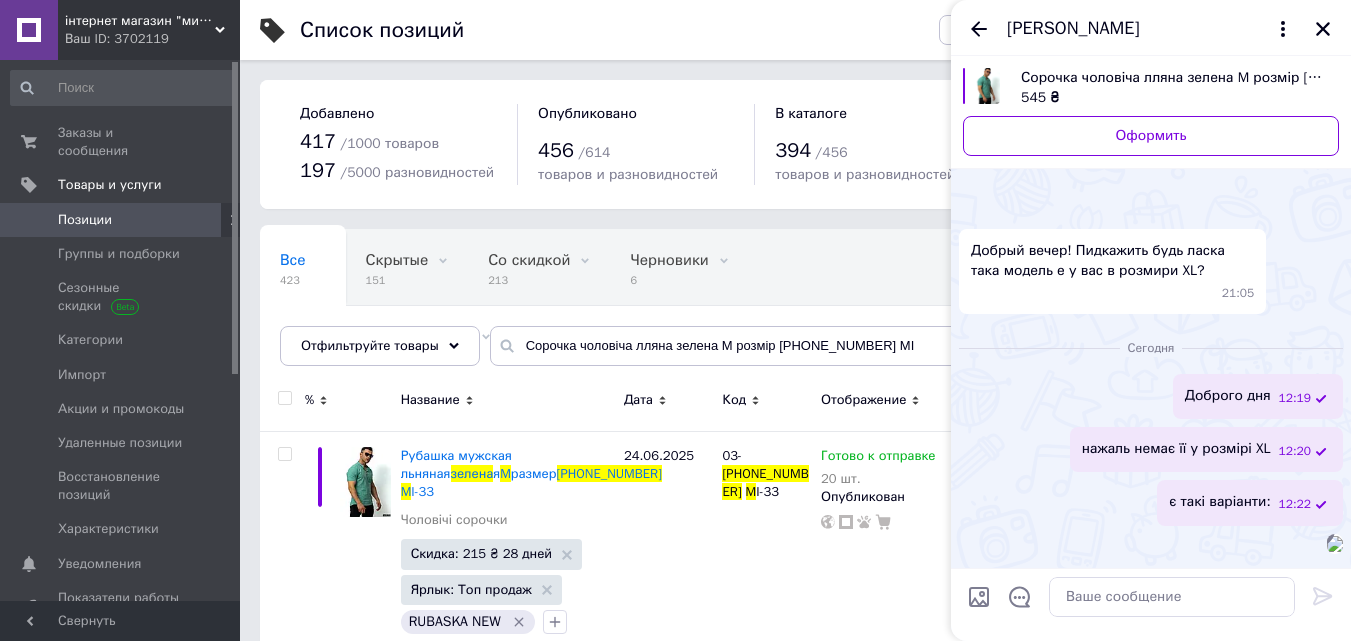 click at bounding box center (979, 597) 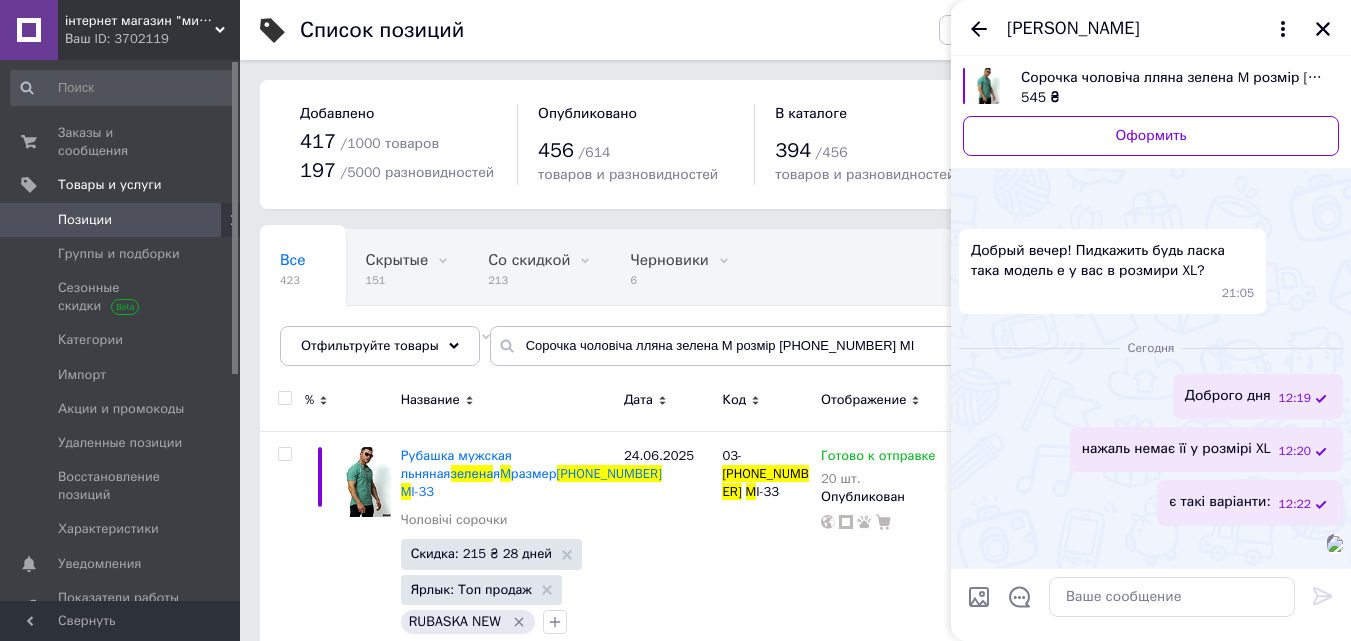 type on "C:\fakepath\ффф.png" 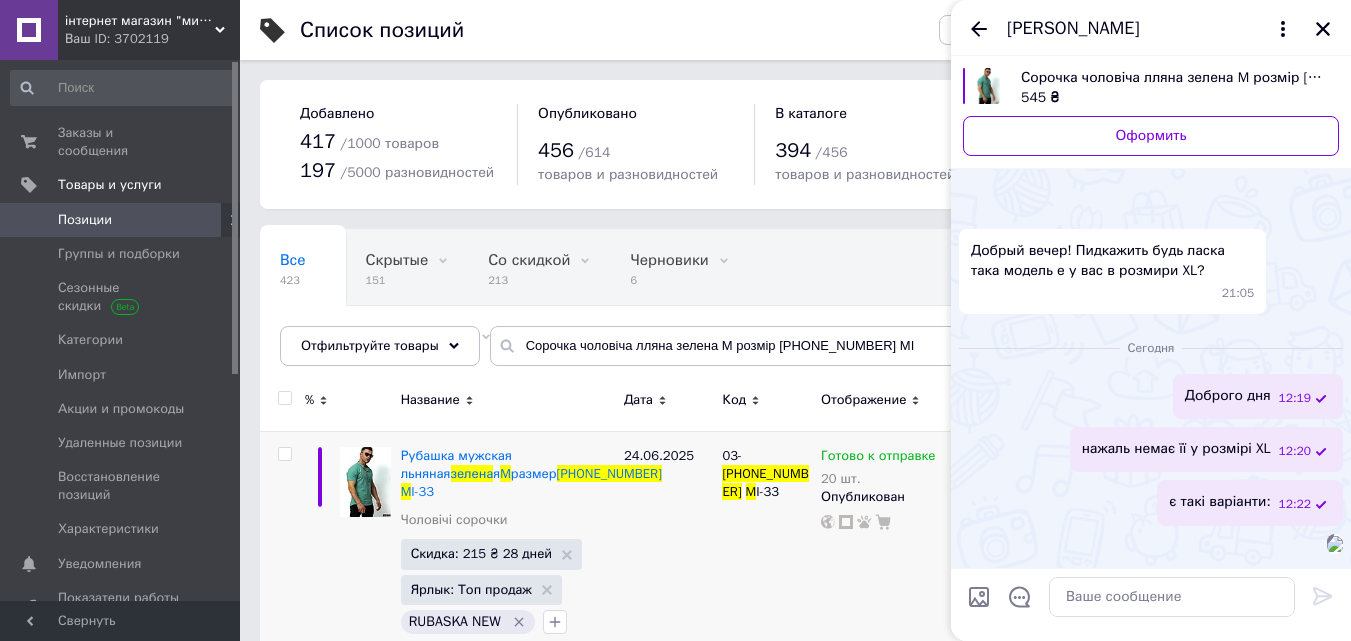type 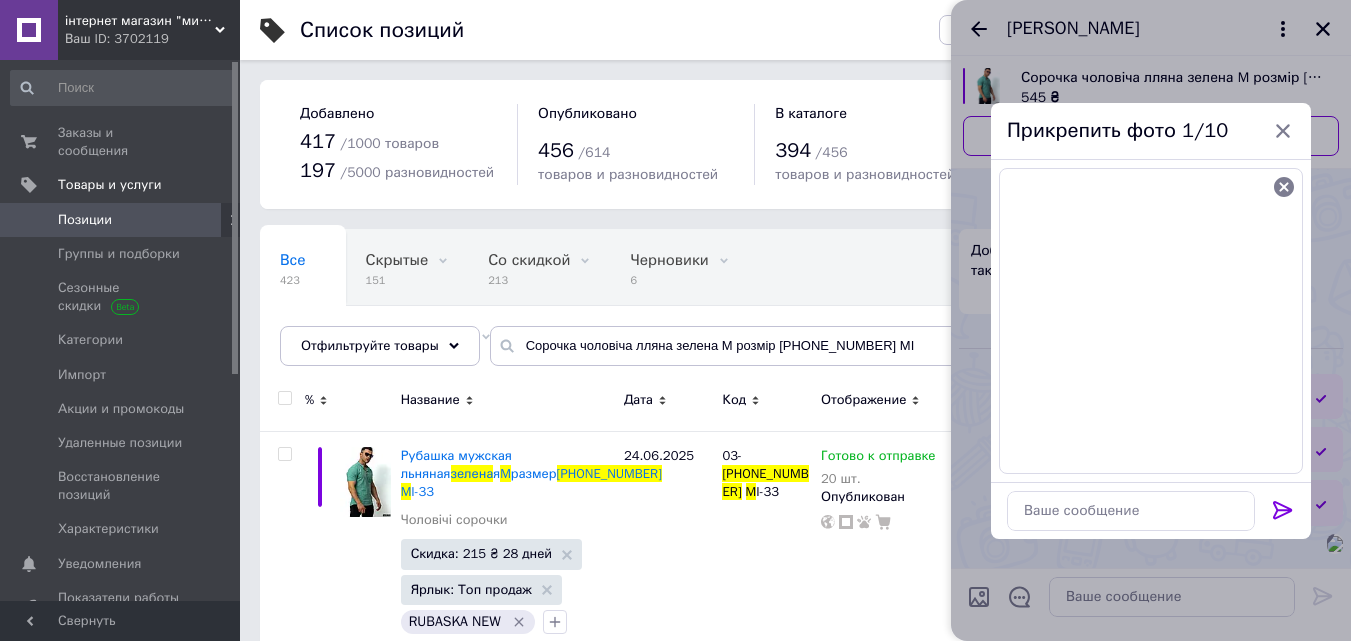 click 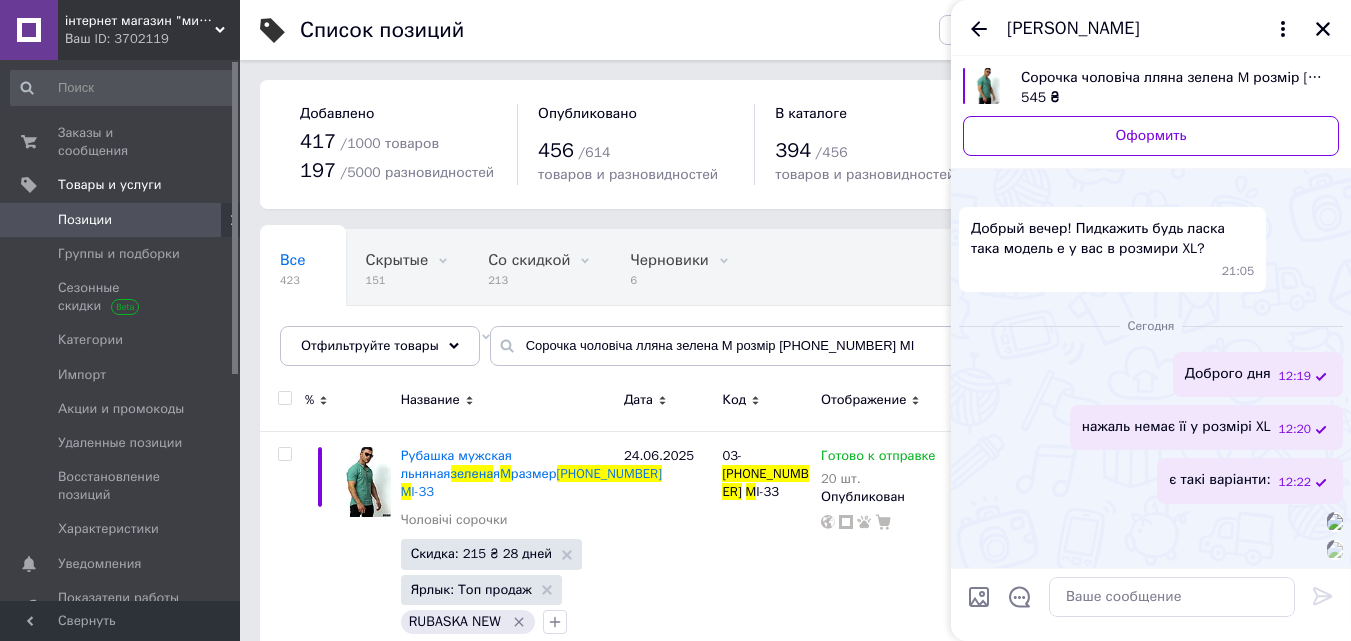 scroll, scrollTop: 458, scrollLeft: 0, axis: vertical 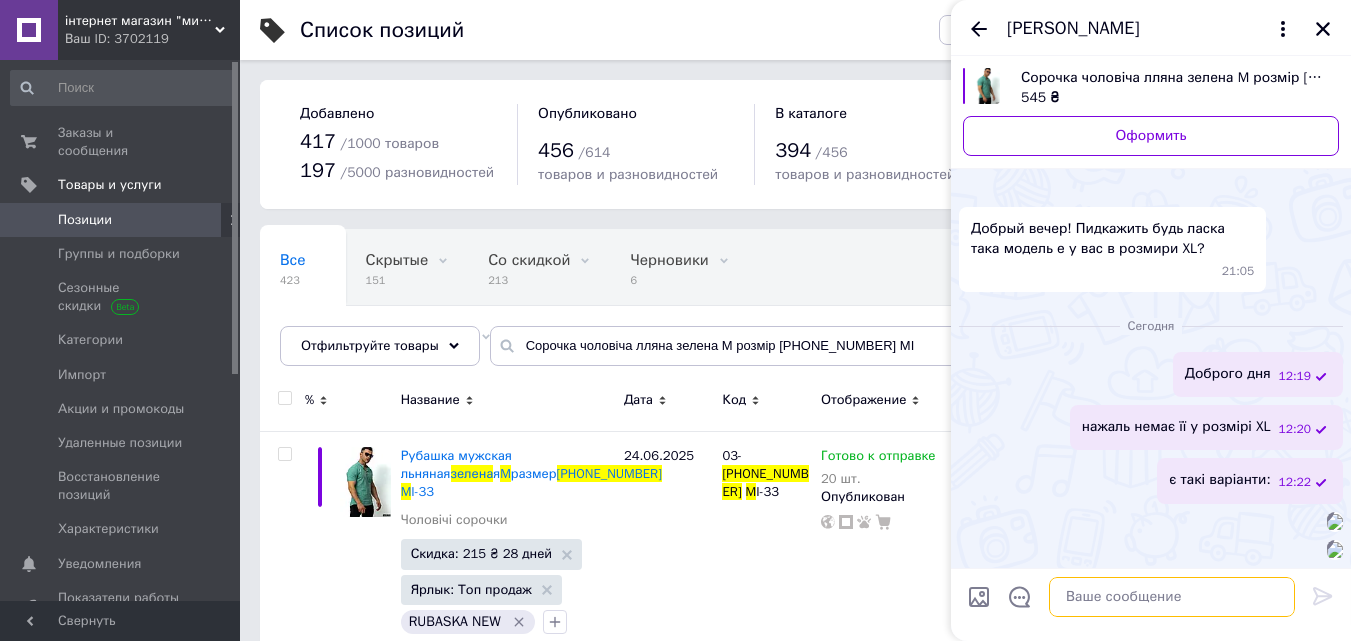 click at bounding box center [1172, 597] 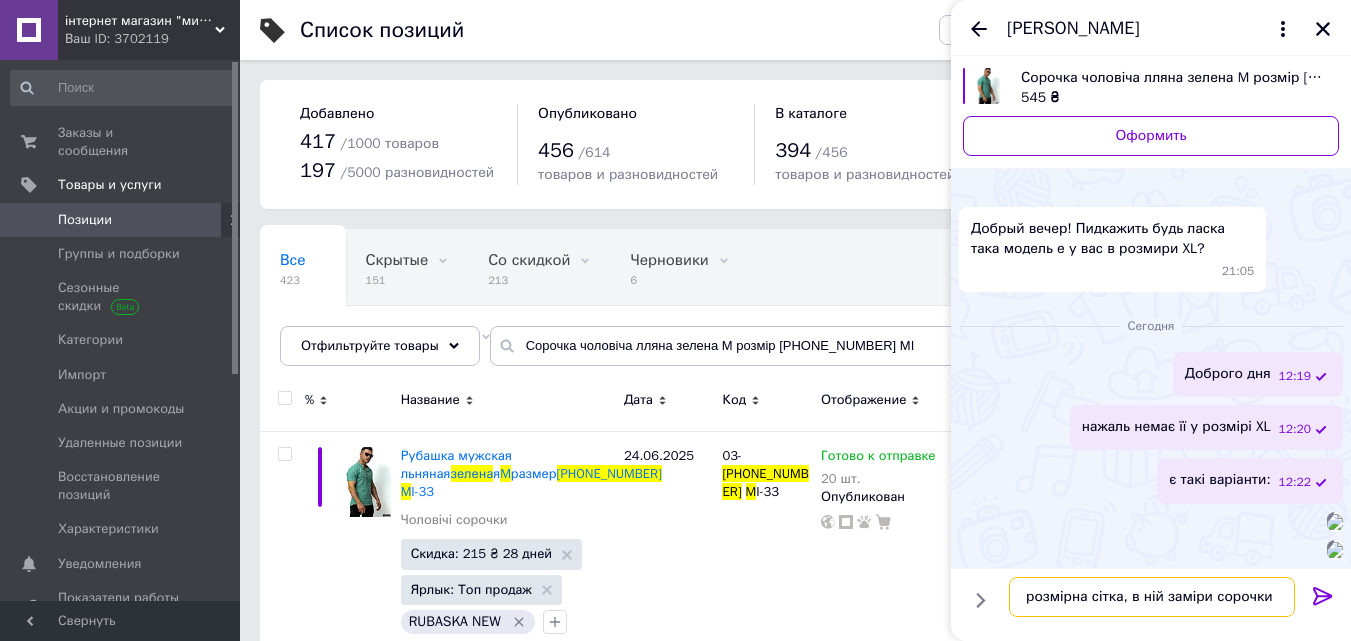 type on "розмірна сітка, в ній заміри сорочки:" 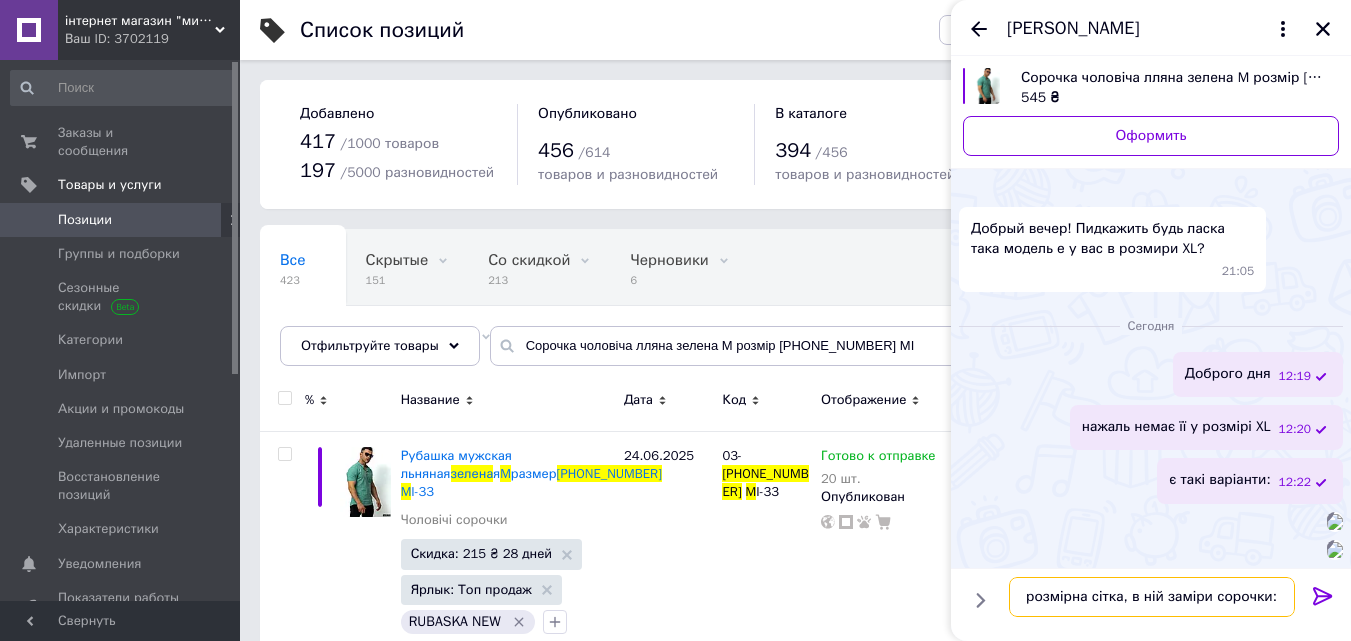 type 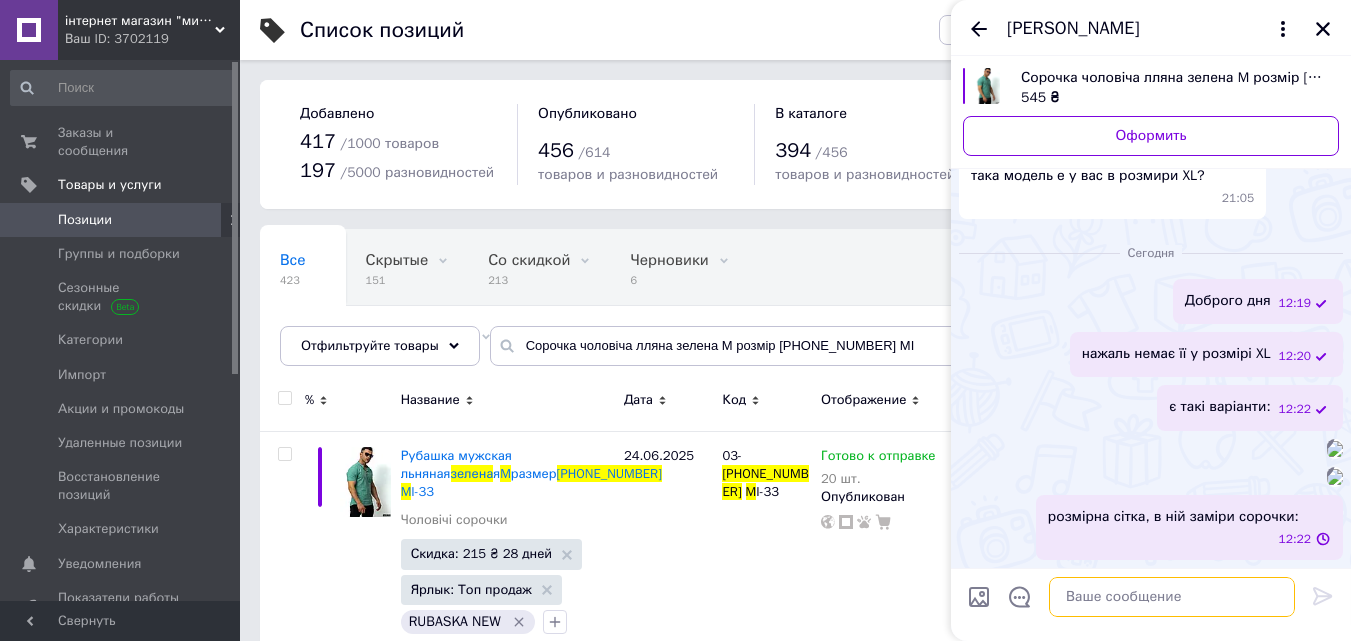 scroll, scrollTop: 655, scrollLeft: 0, axis: vertical 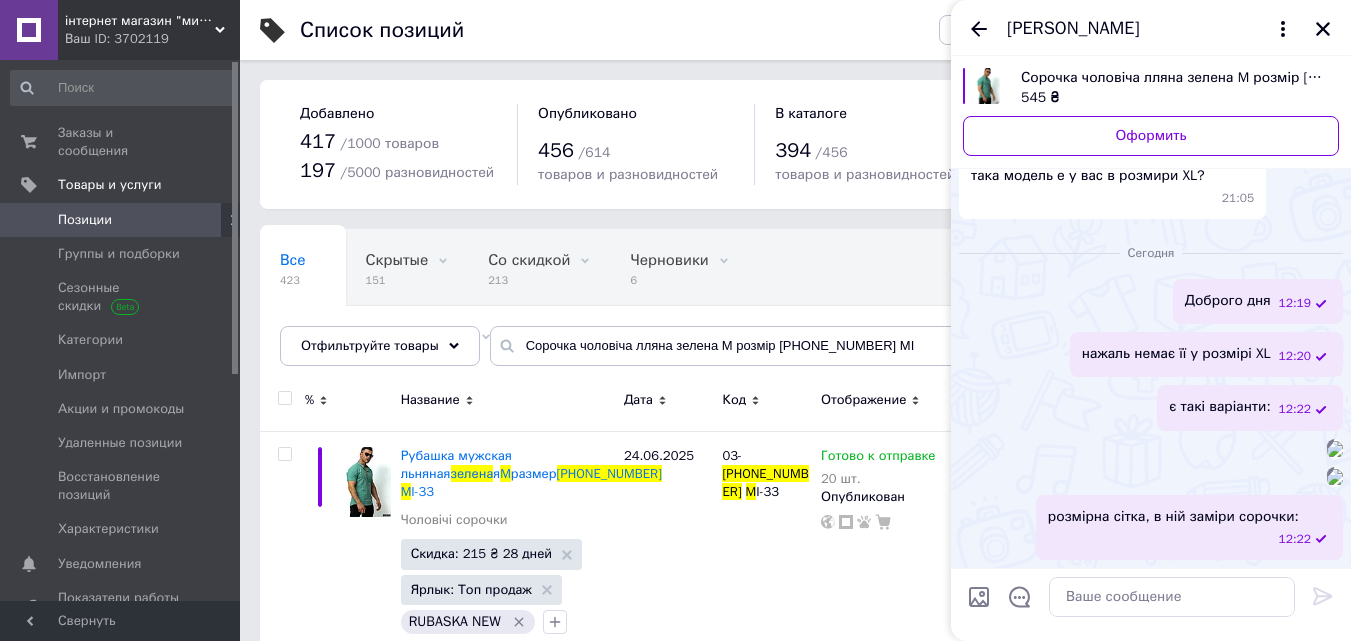 click at bounding box center (979, 597) 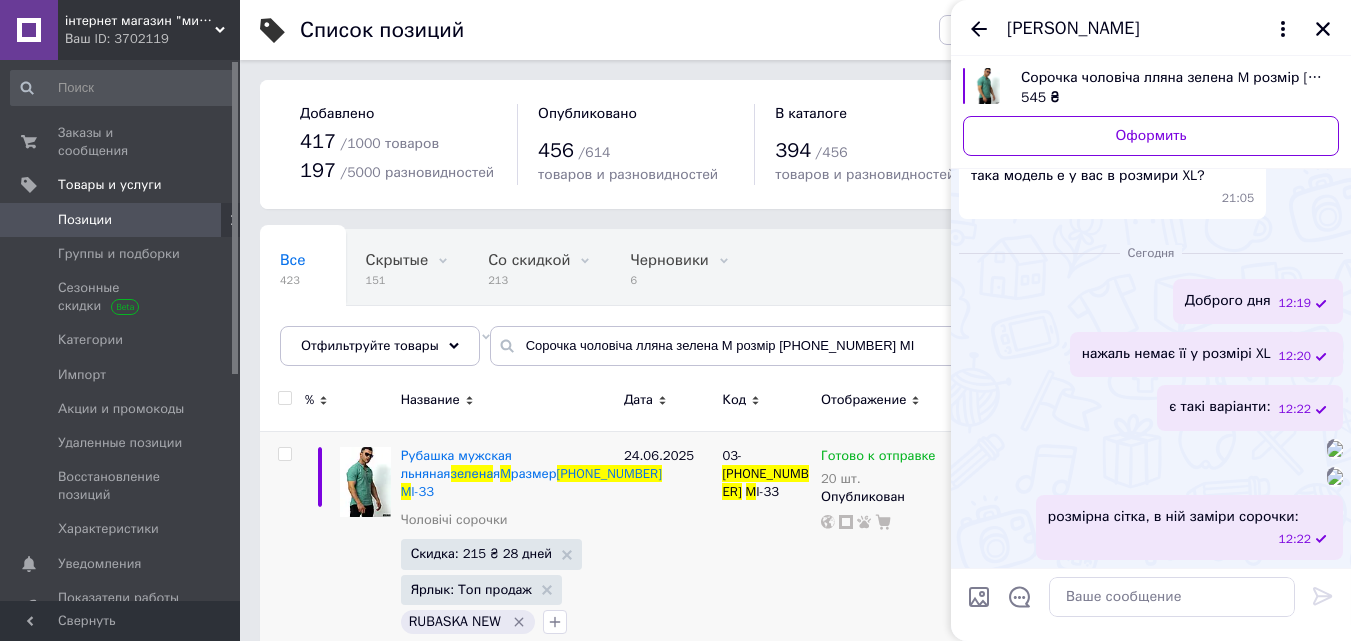 type 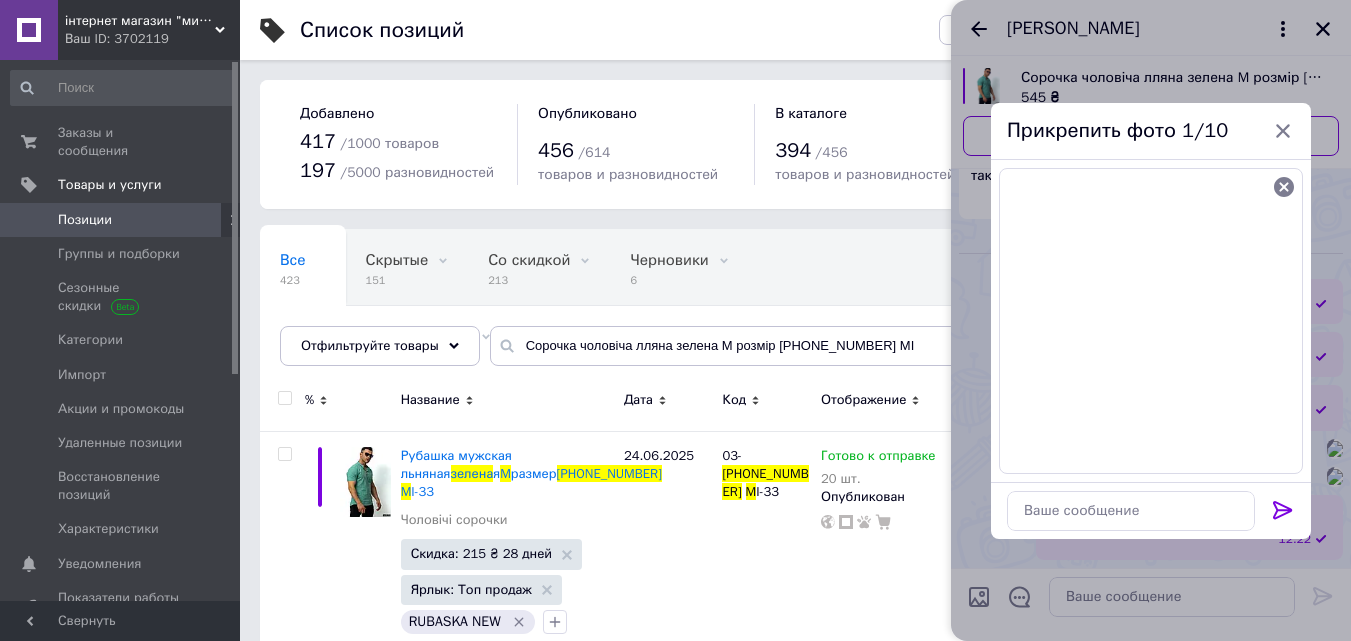 click 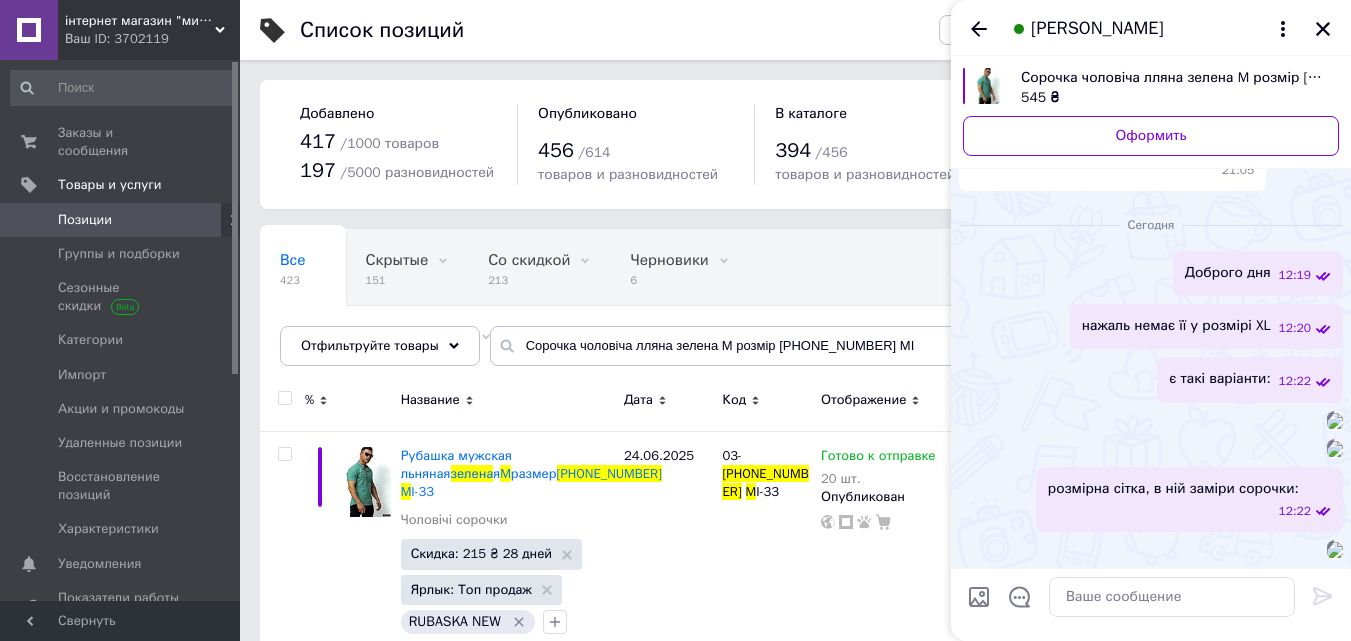 scroll, scrollTop: 896, scrollLeft: 0, axis: vertical 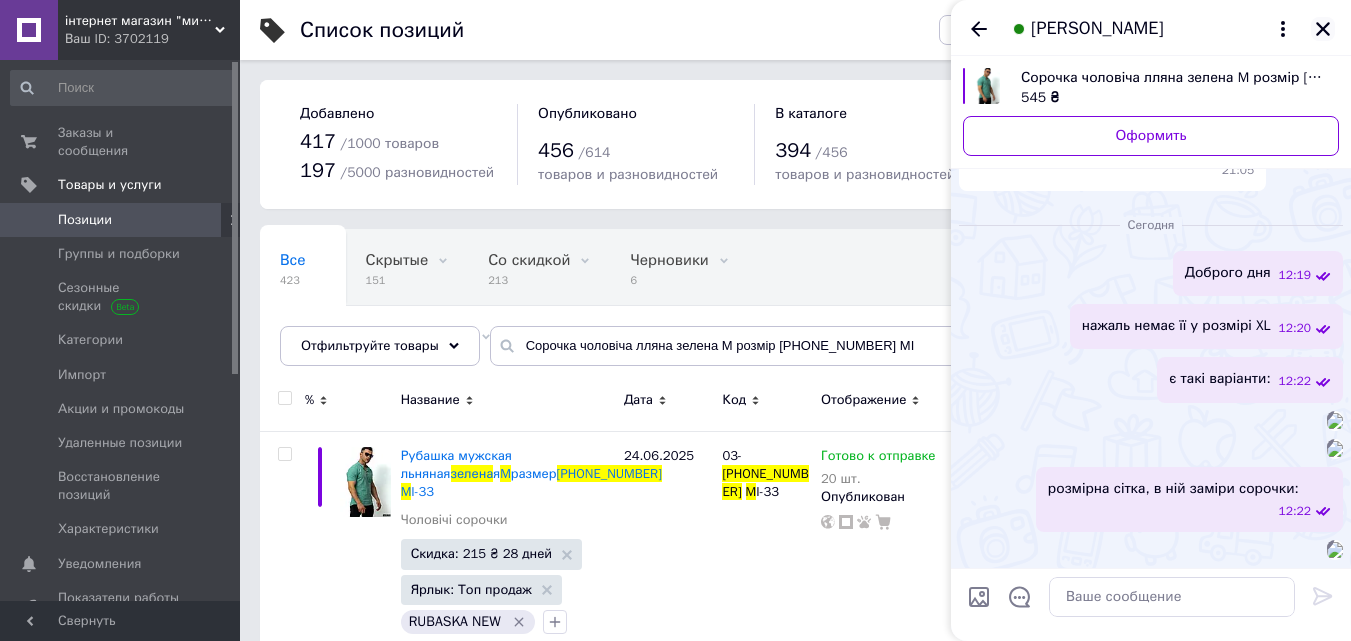 click 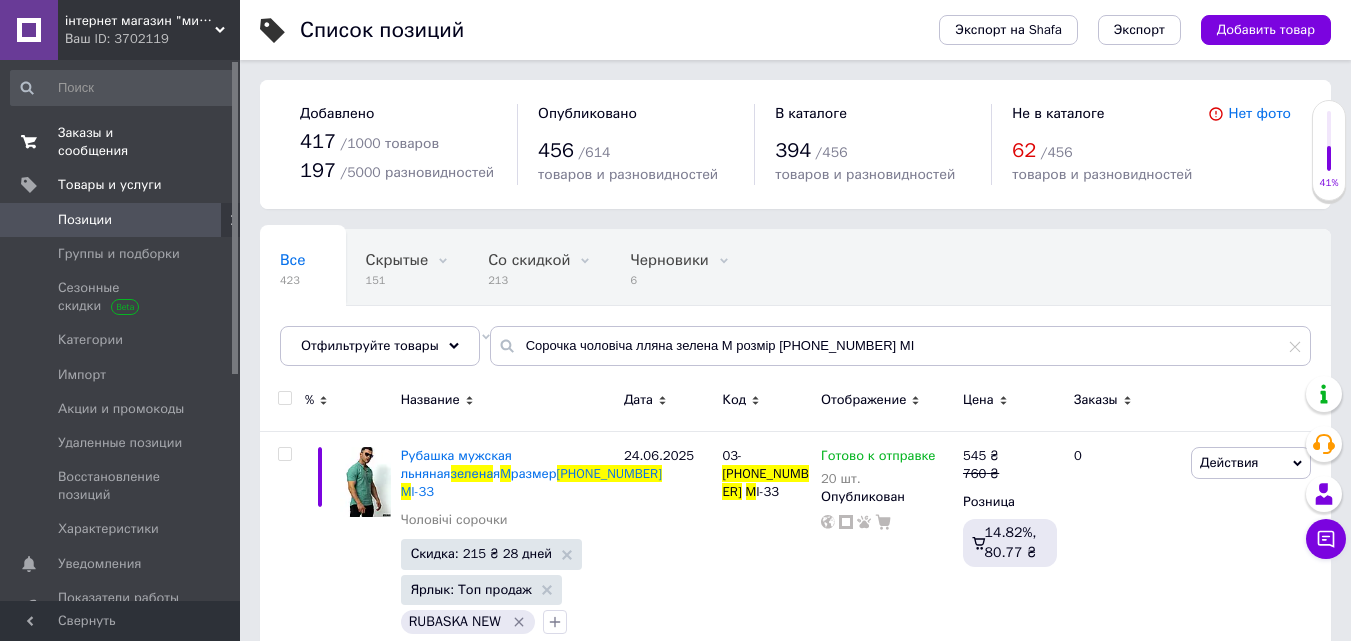 click on "Заказы и сообщения" at bounding box center (121, 142) 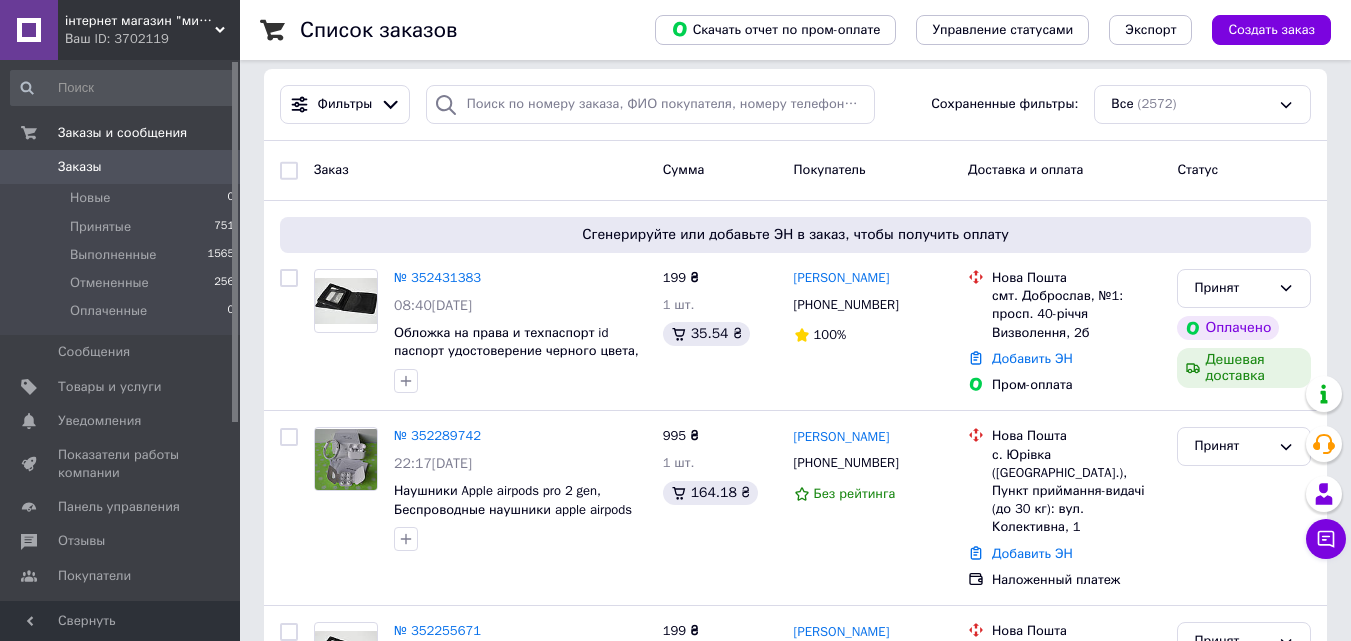 scroll, scrollTop: 200, scrollLeft: 0, axis: vertical 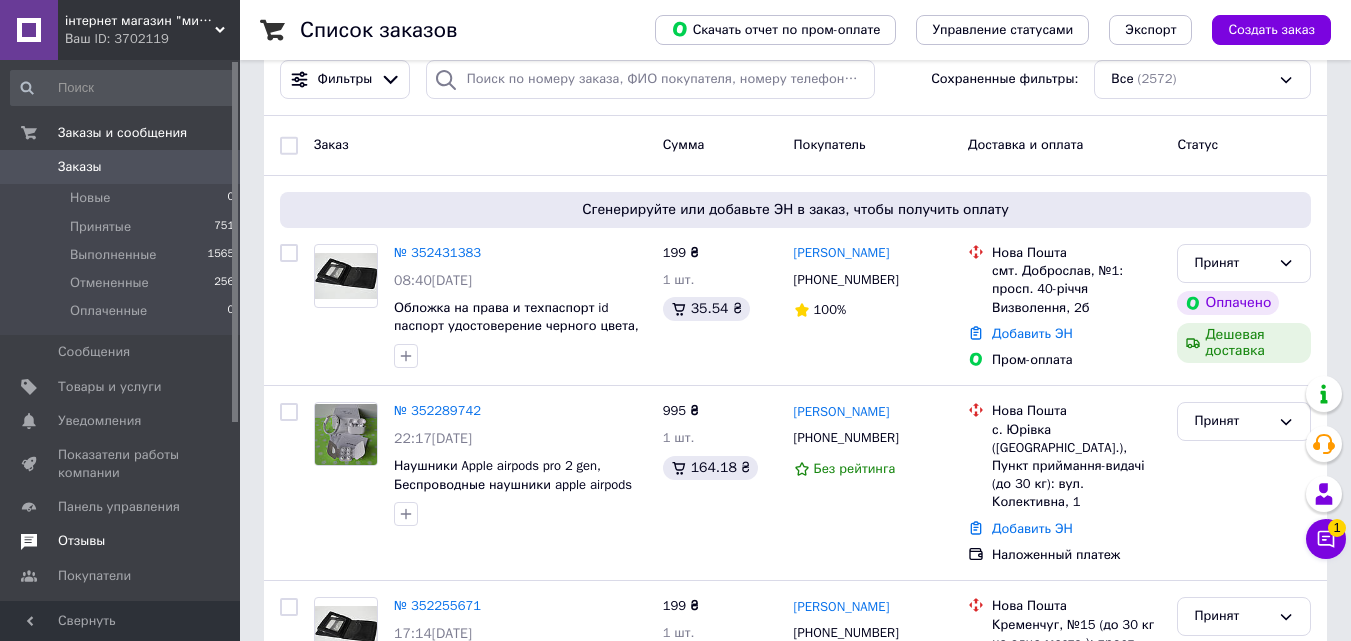 click on "Отзывы" at bounding box center (81, 541) 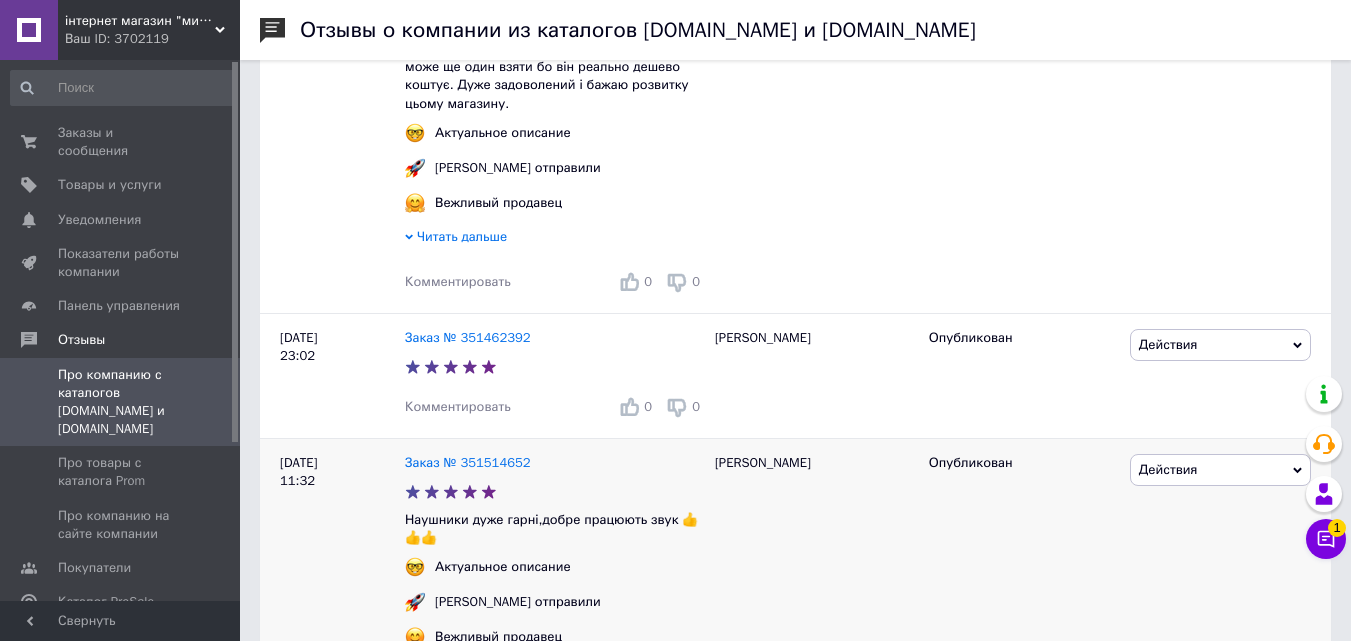 scroll, scrollTop: 400, scrollLeft: 0, axis: vertical 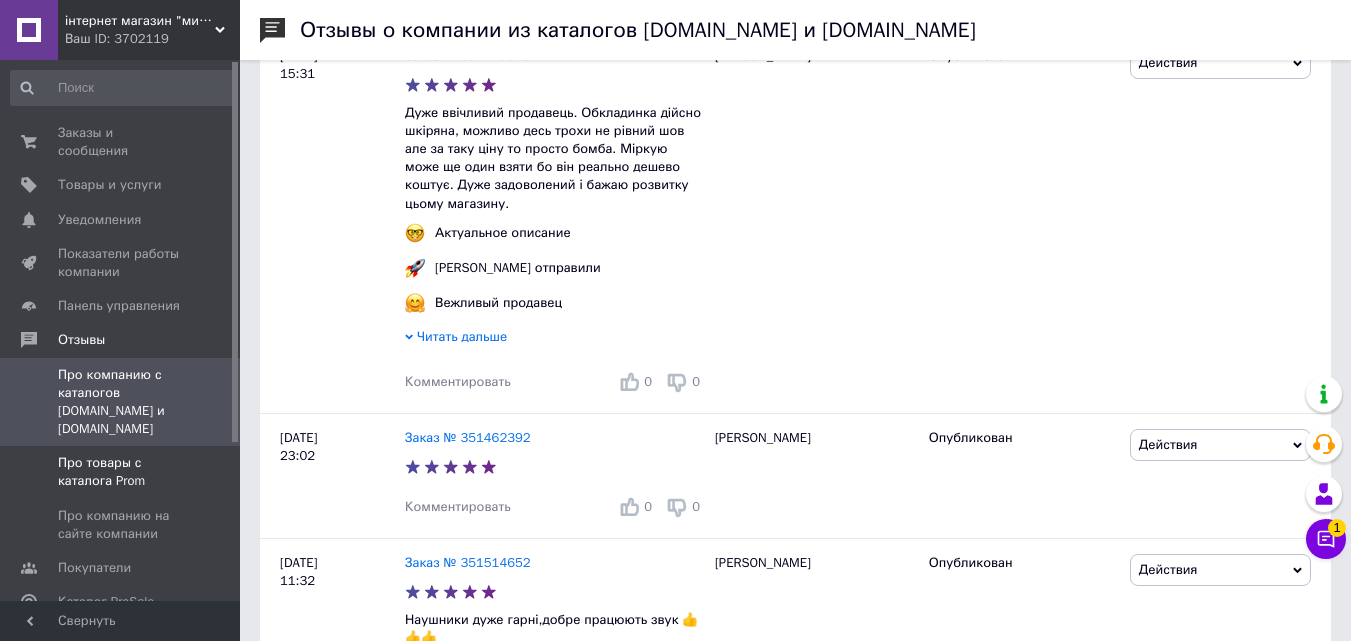 click on "Про товары с каталога Prom" at bounding box center [121, 472] 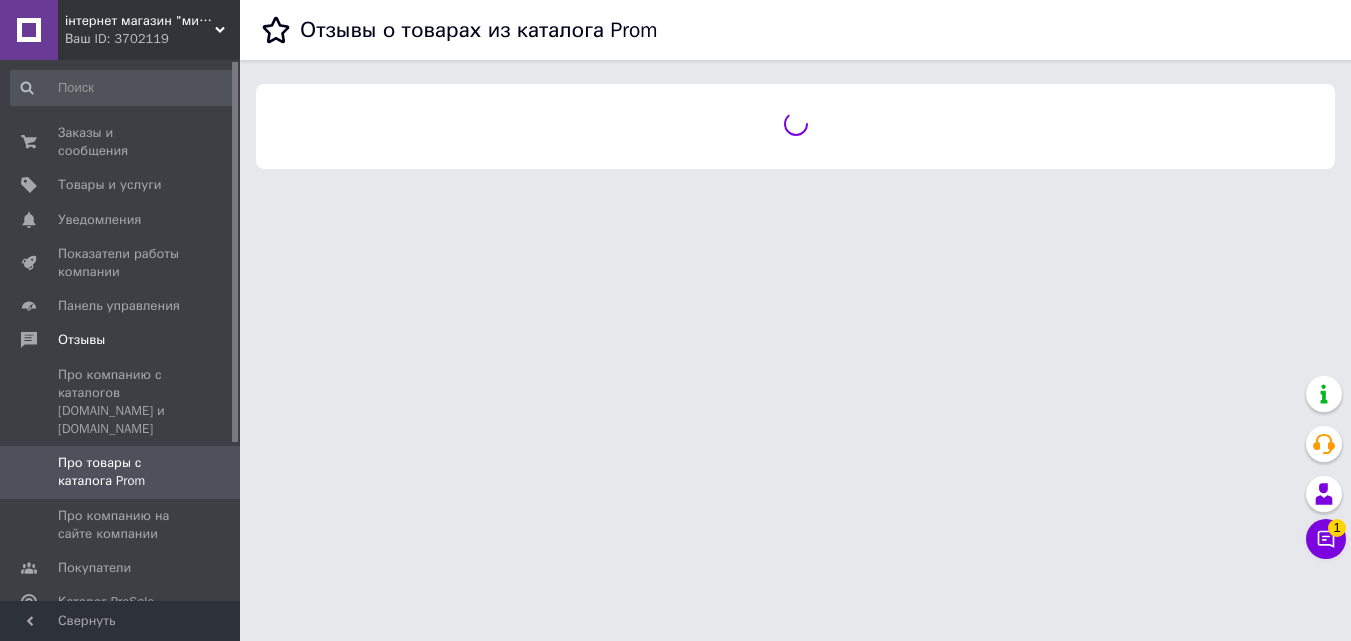 scroll, scrollTop: 0, scrollLeft: 0, axis: both 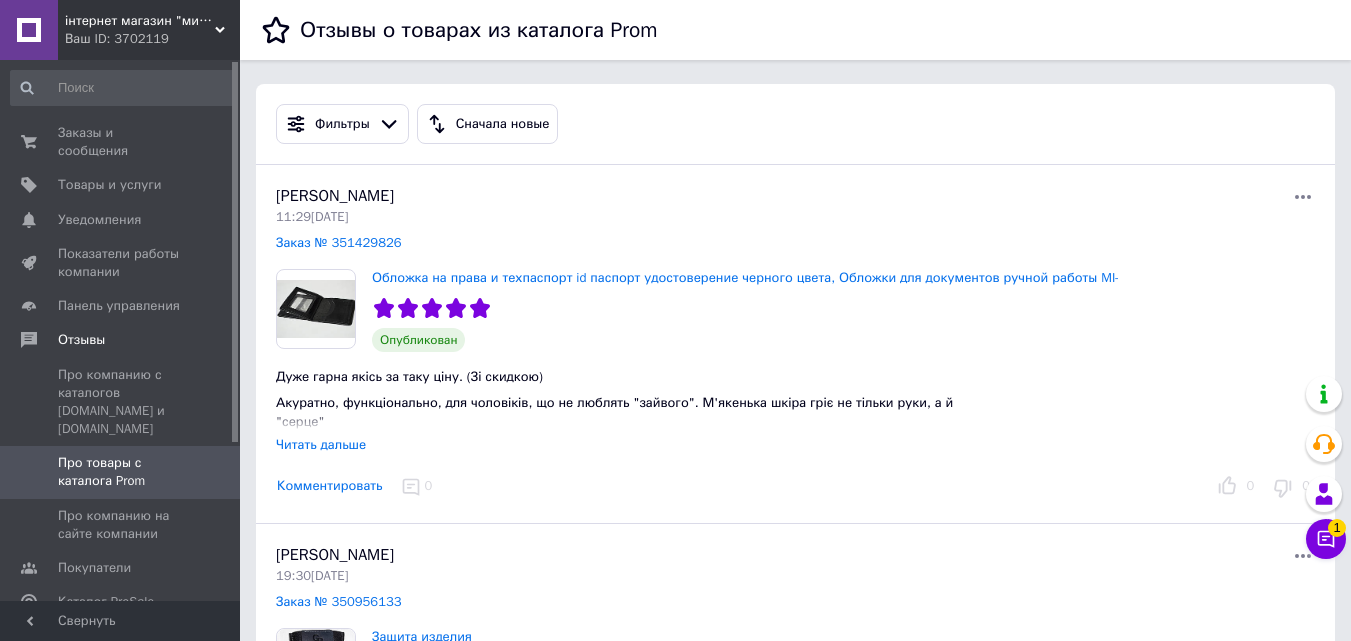 click on "Читать дальше" at bounding box center (321, 444) 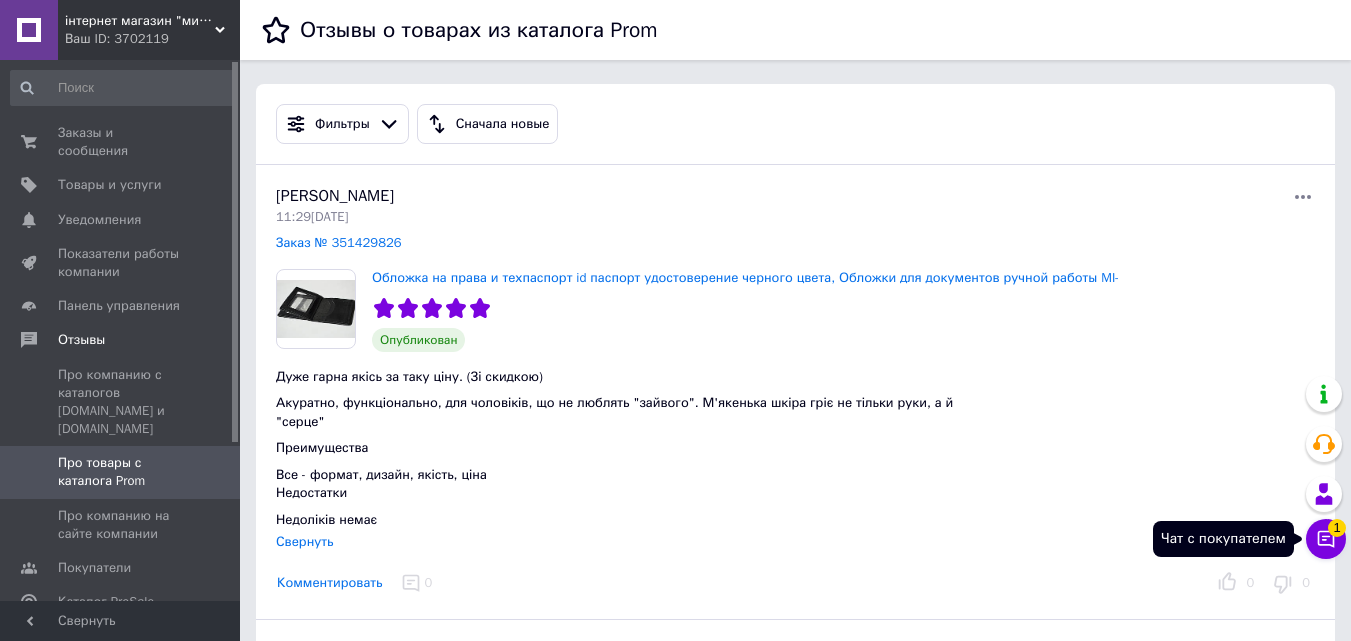 click on "1" at bounding box center [1337, 528] 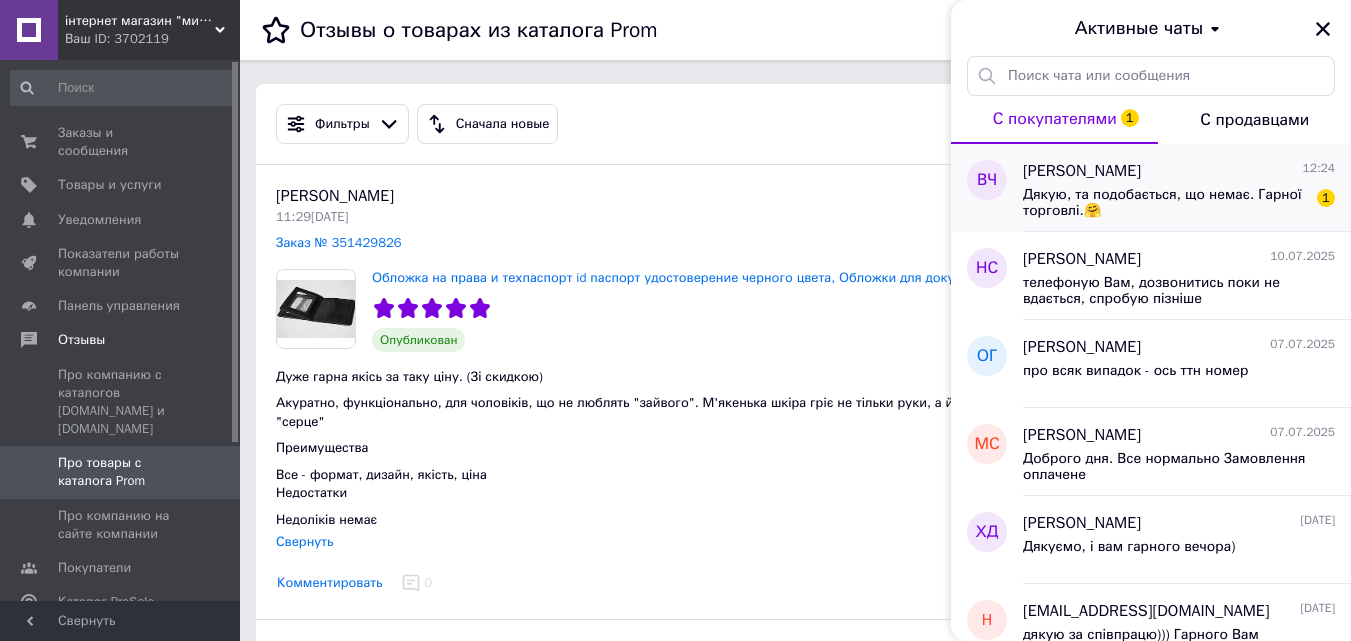 click on "[PERSON_NAME]" at bounding box center [1082, 171] 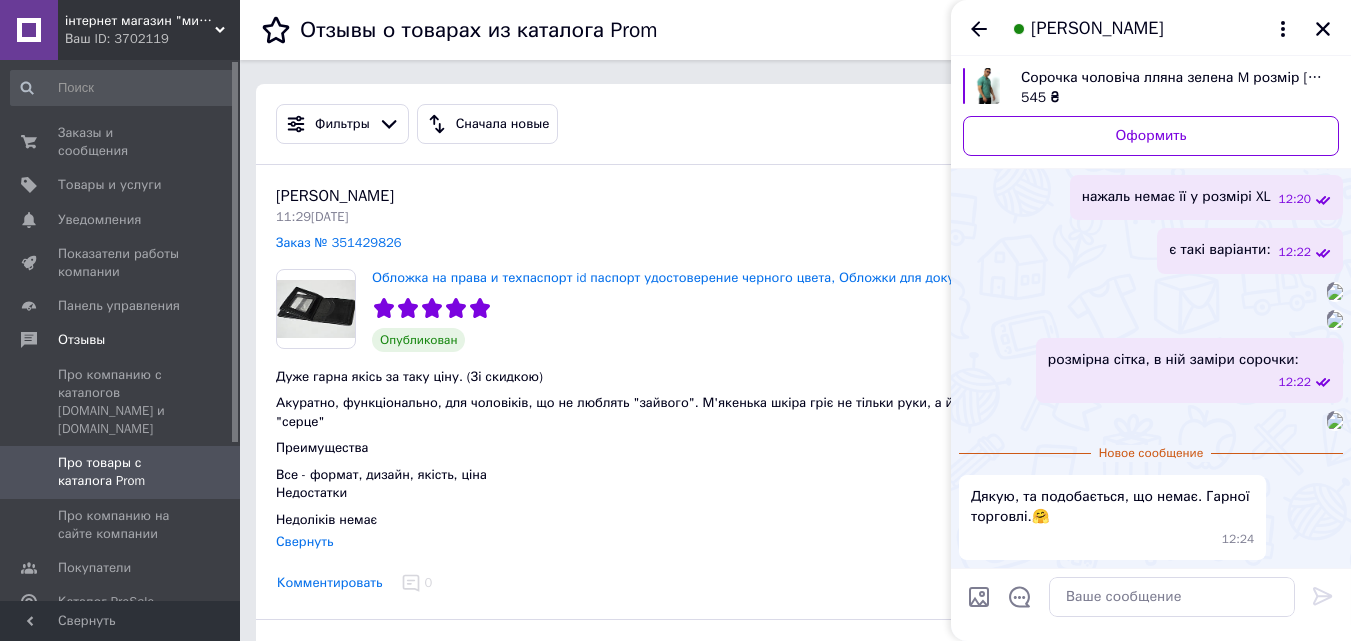scroll, scrollTop: 1025, scrollLeft: 0, axis: vertical 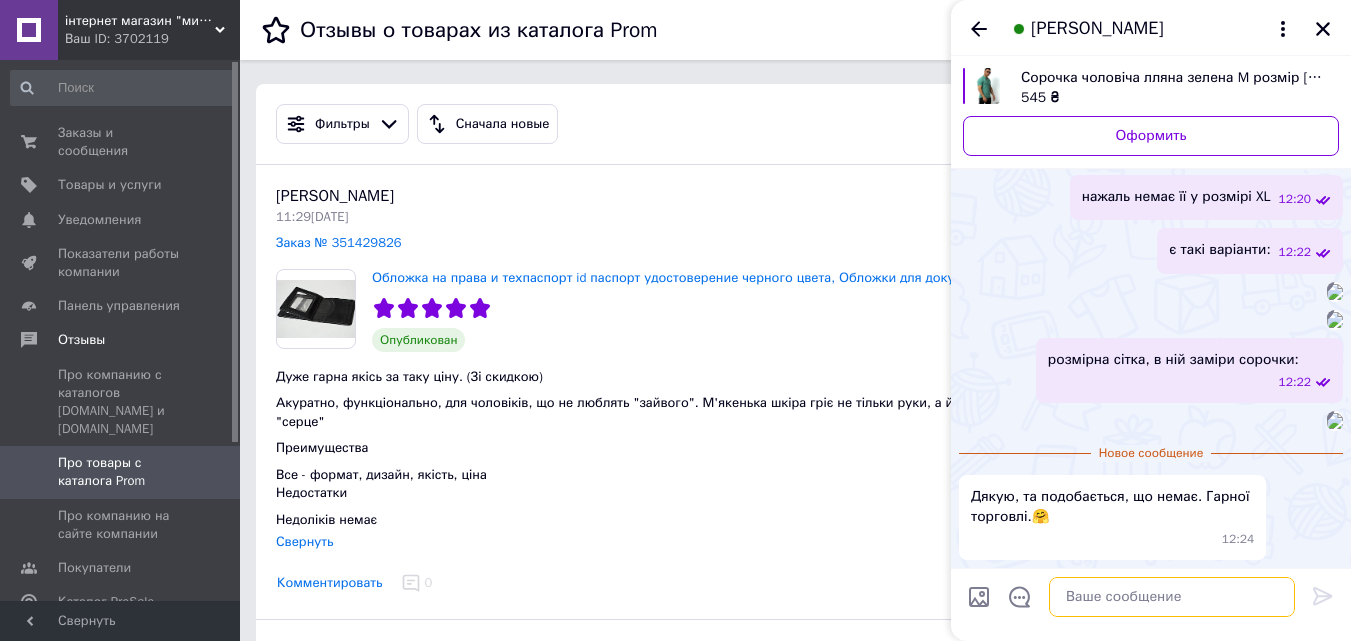 click at bounding box center (1172, 597) 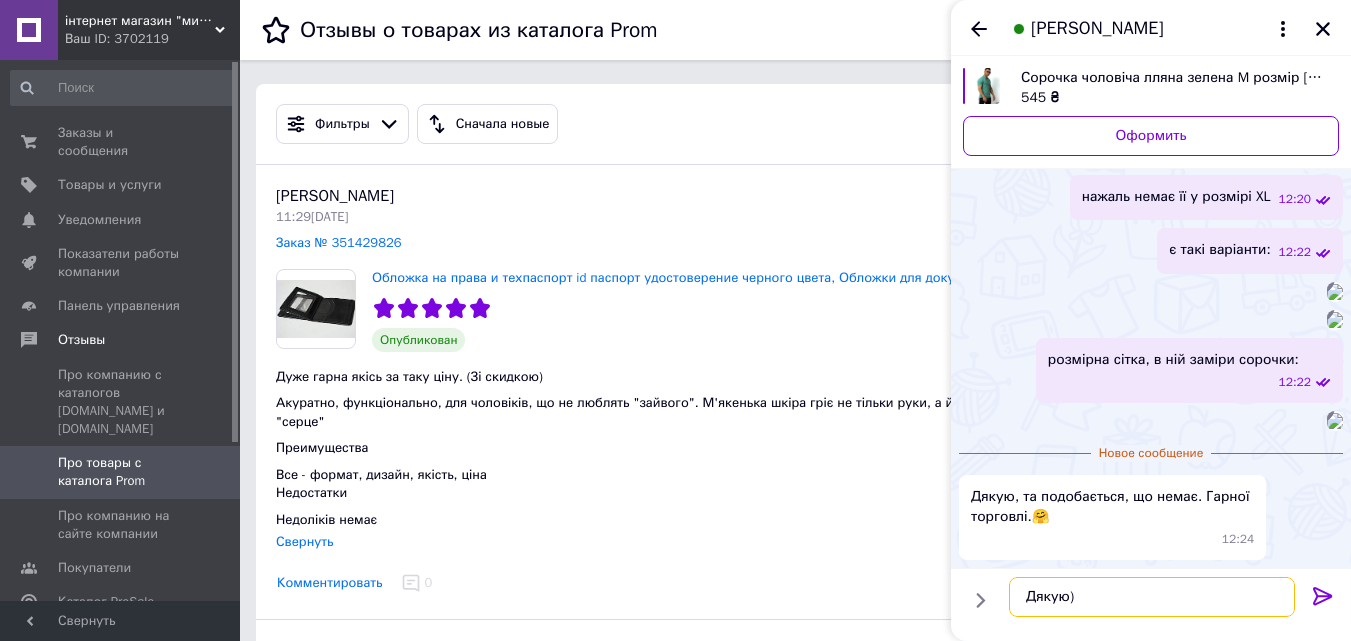 scroll, scrollTop: 12, scrollLeft: 0, axis: vertical 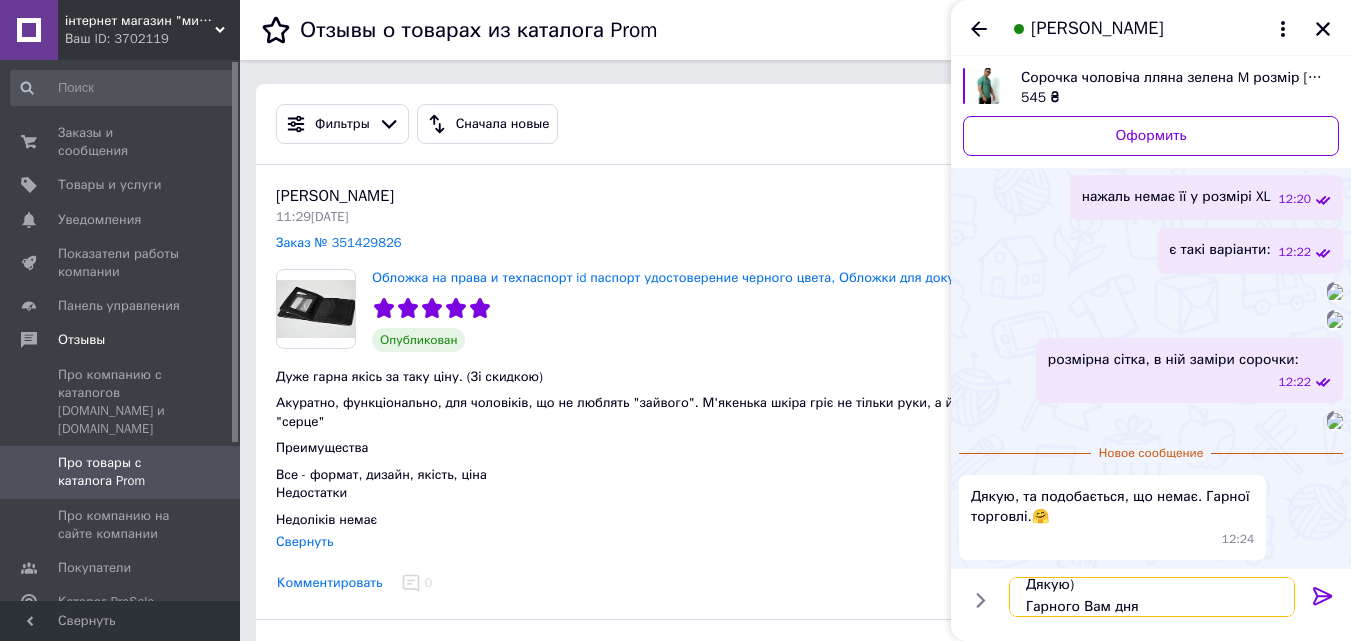type on "Дякую)
Гарного Вам дня!" 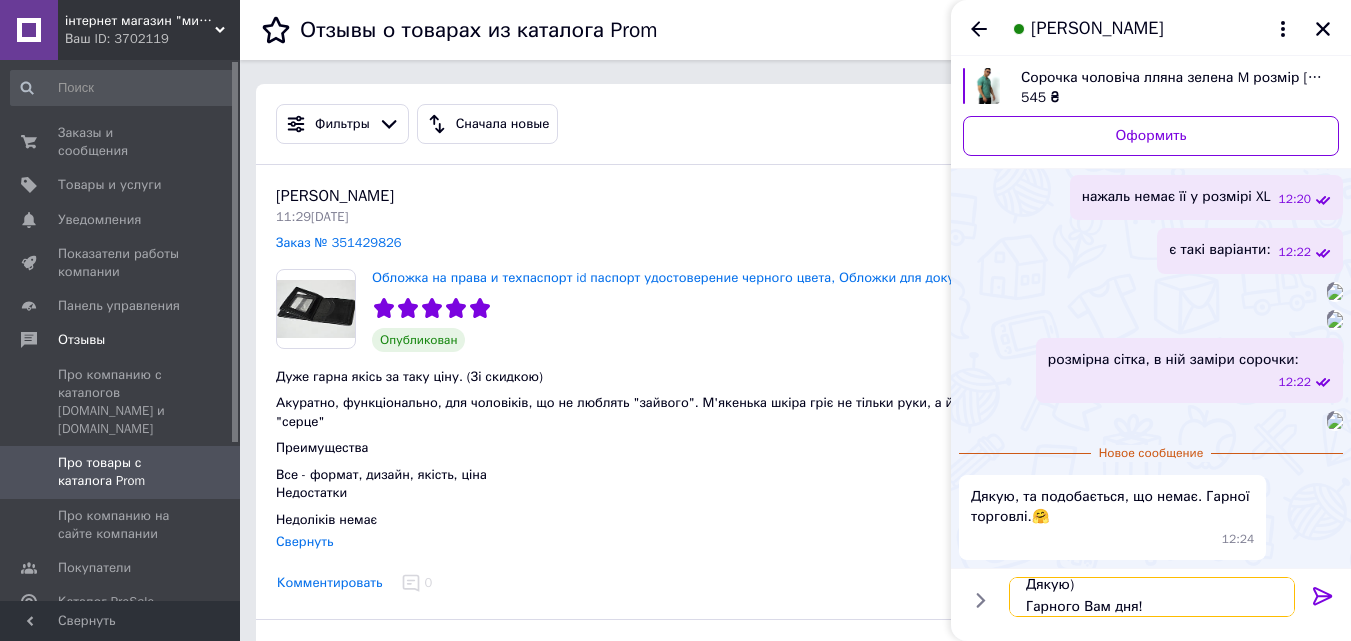 type 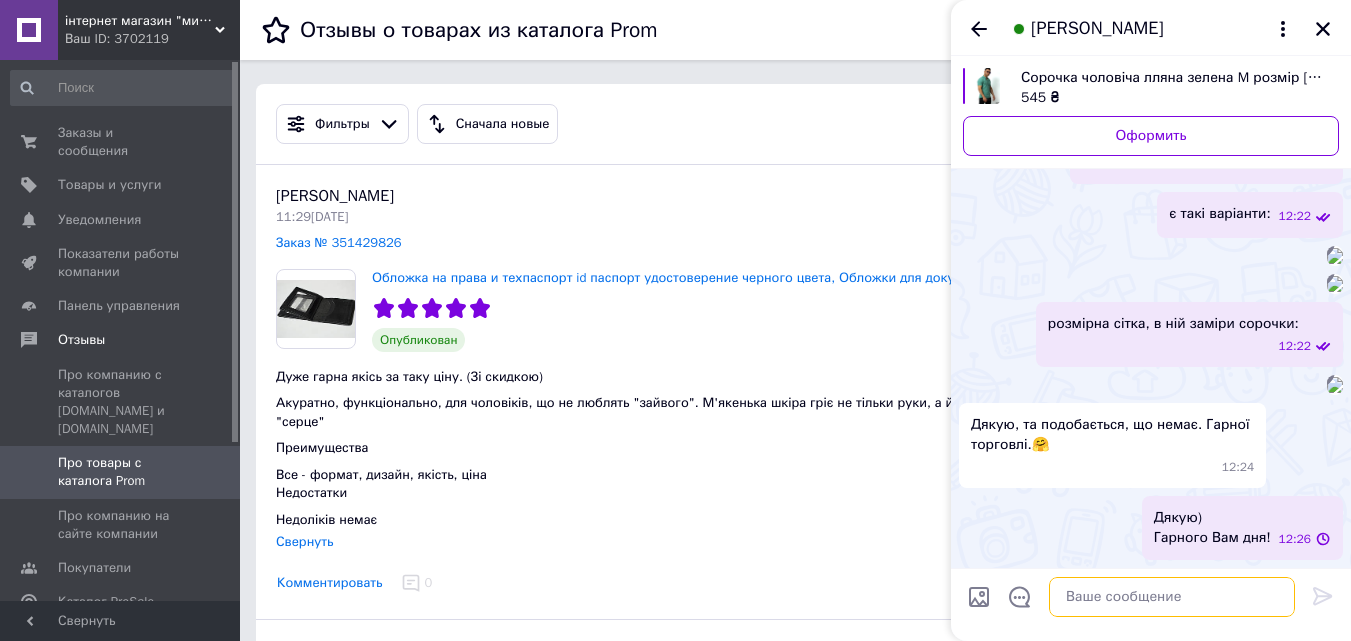 scroll, scrollTop: 0, scrollLeft: 0, axis: both 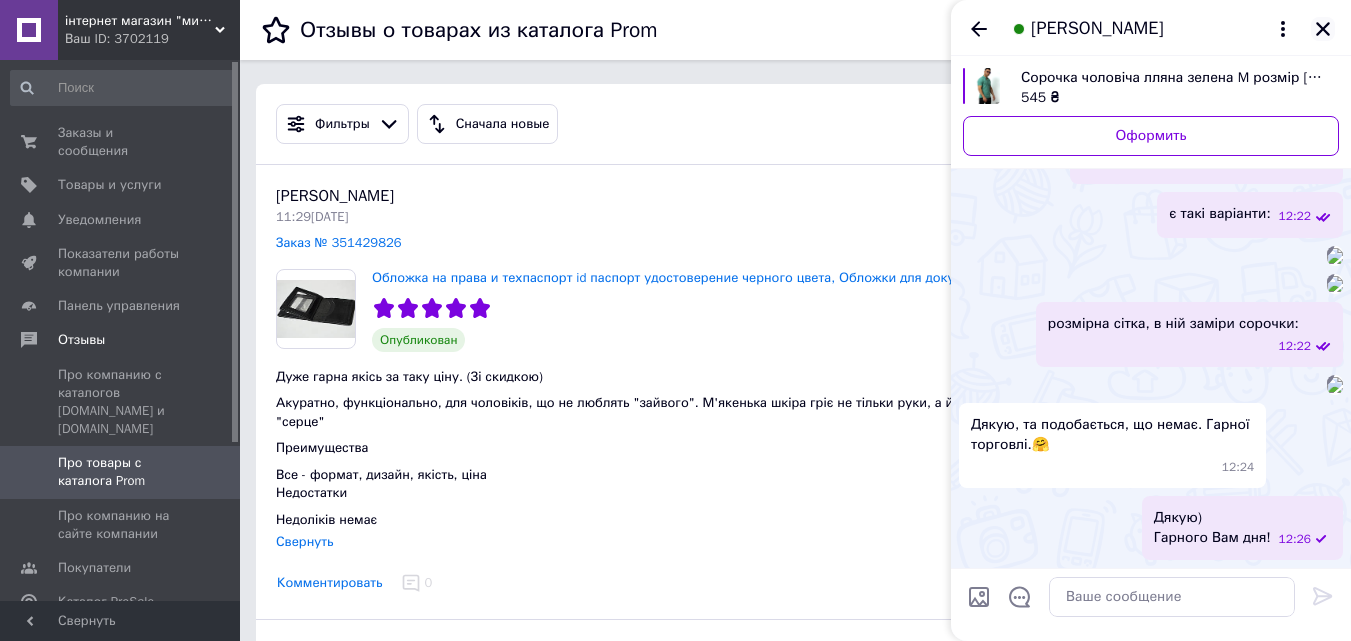 click 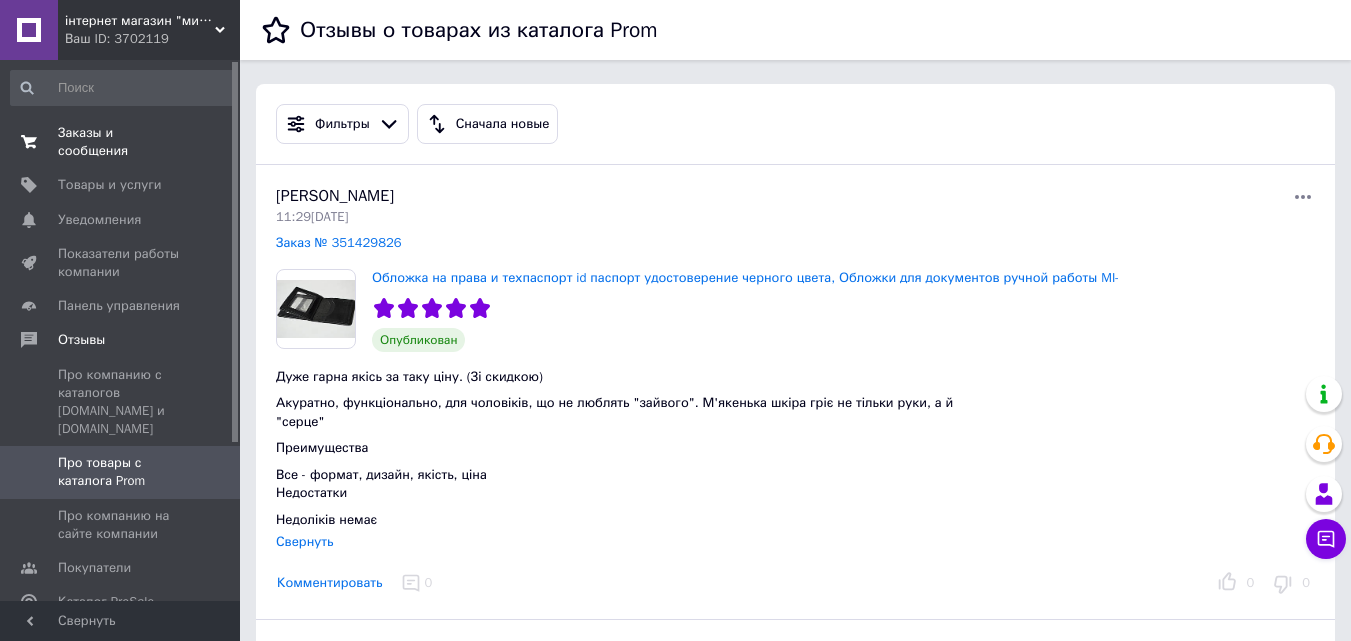 click on "Заказы и сообщения" at bounding box center (121, 142) 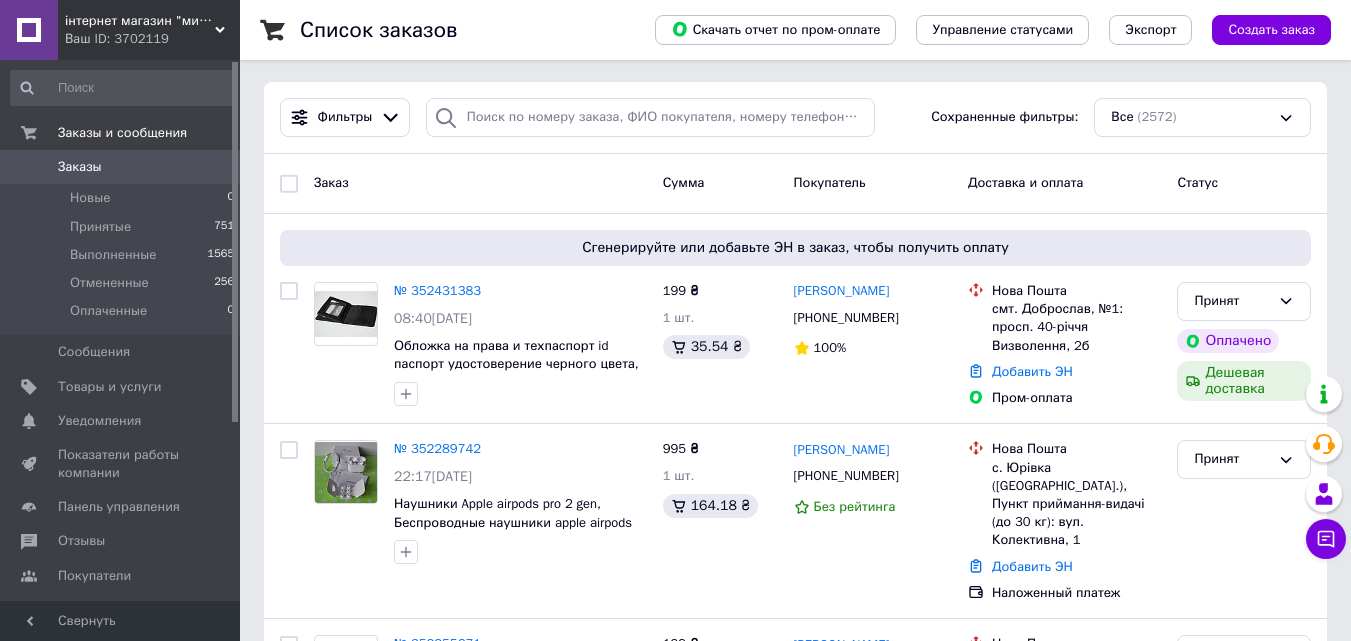 scroll, scrollTop: 200, scrollLeft: 0, axis: vertical 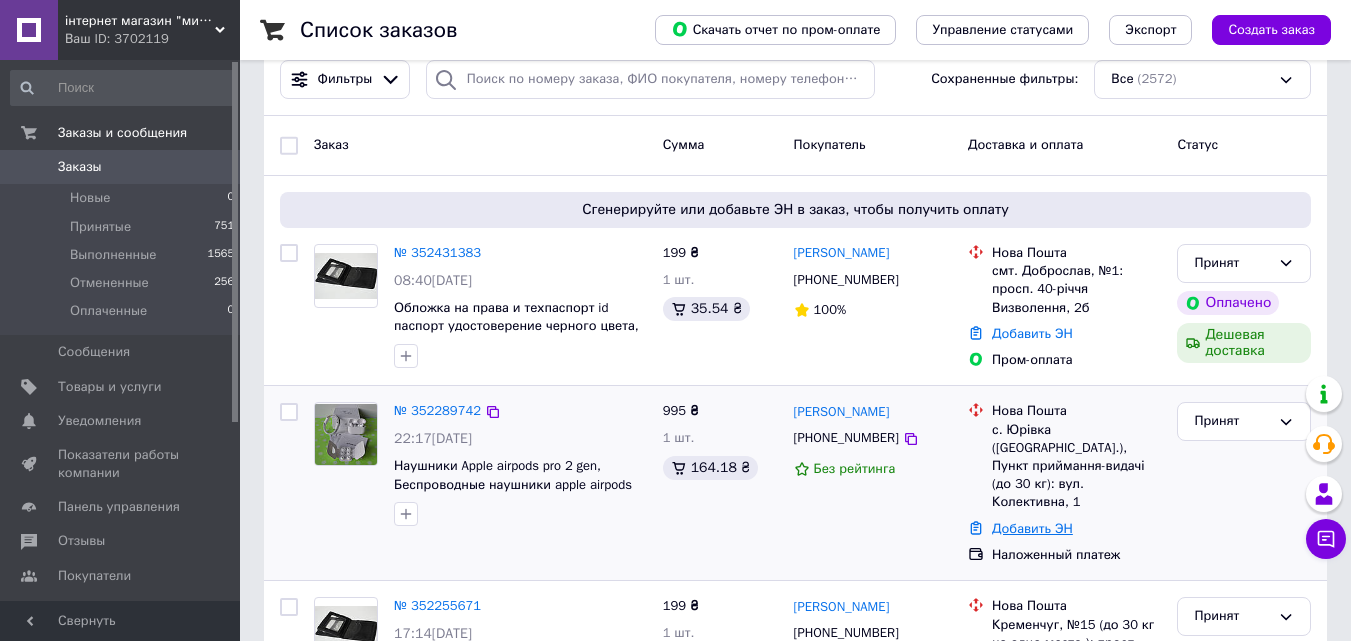 click on "Добавить ЭН" at bounding box center (1032, 528) 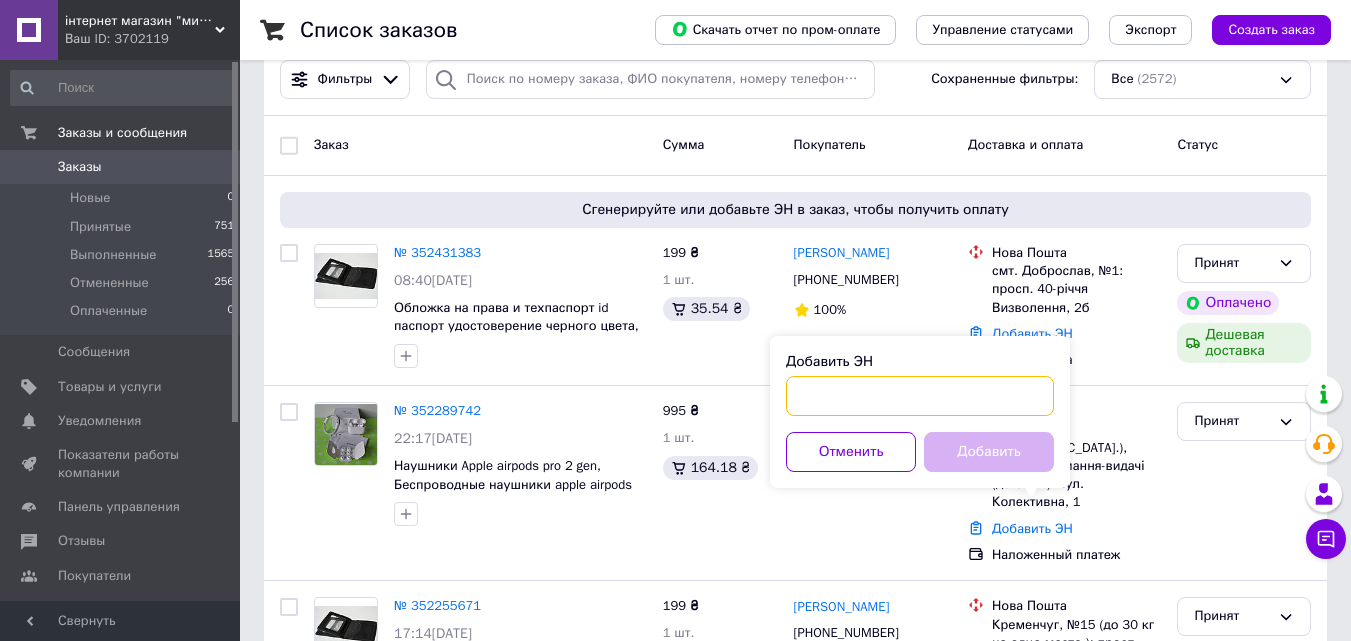 click on "Добавить ЭН" at bounding box center (920, 396) 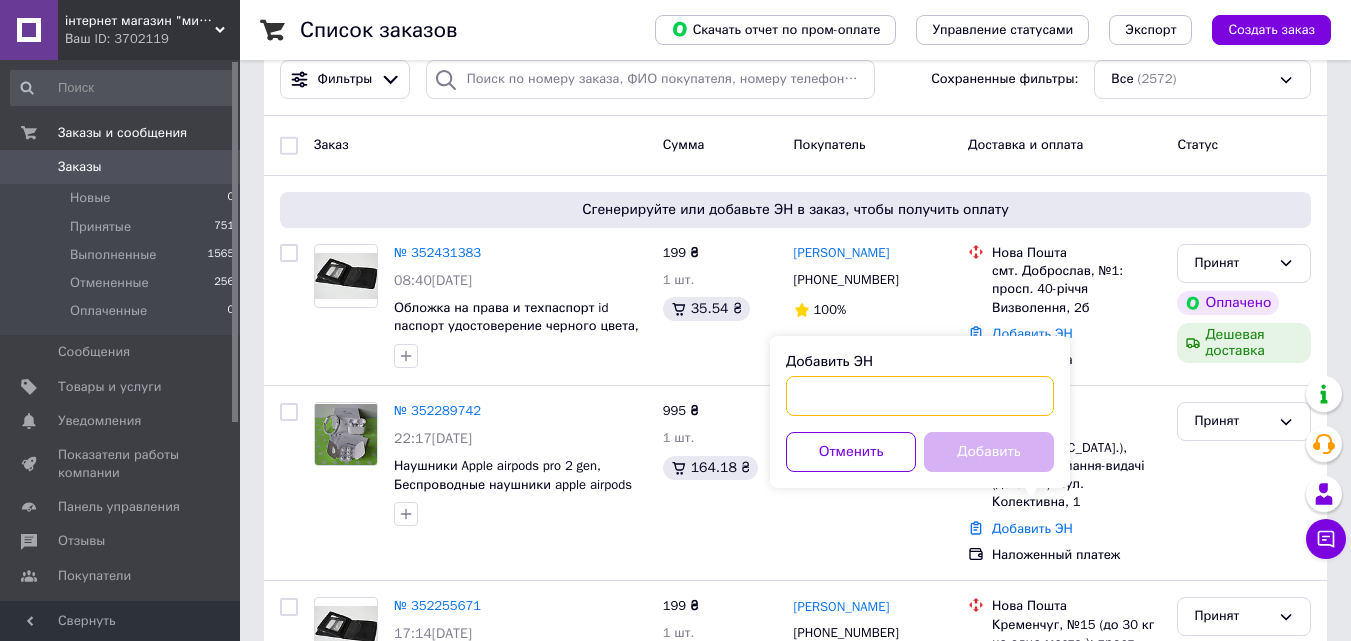 paste on "59001413900126" 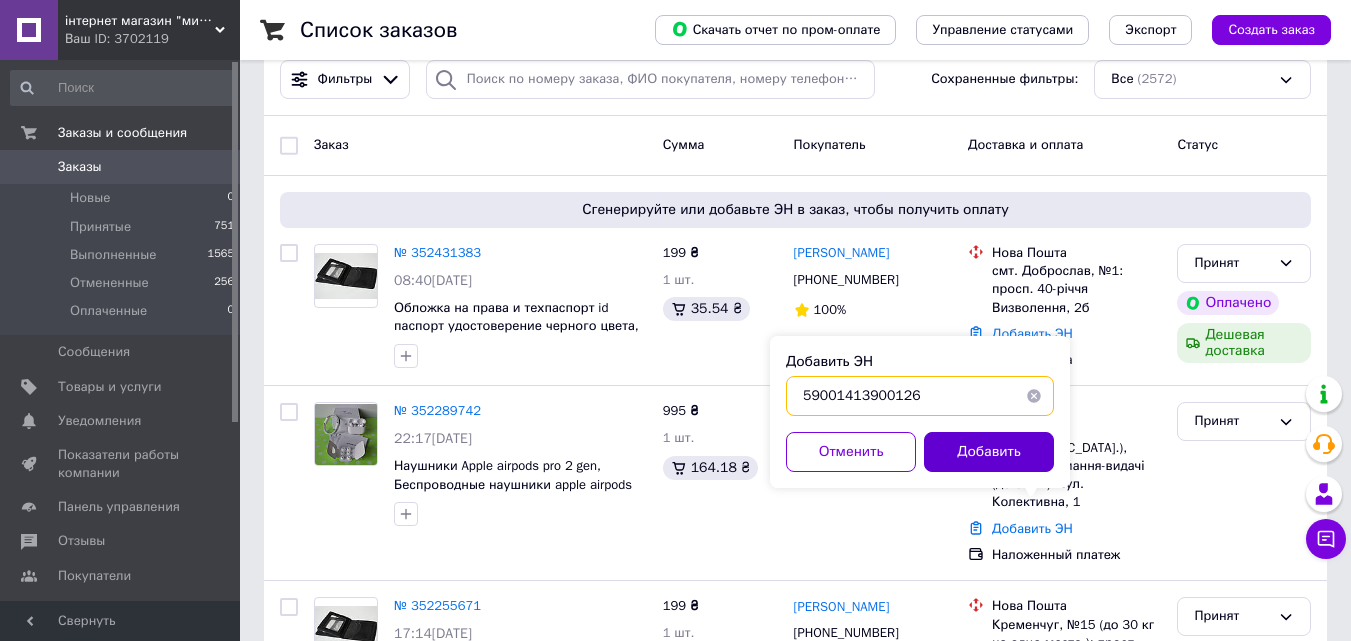 type on "59001413900126" 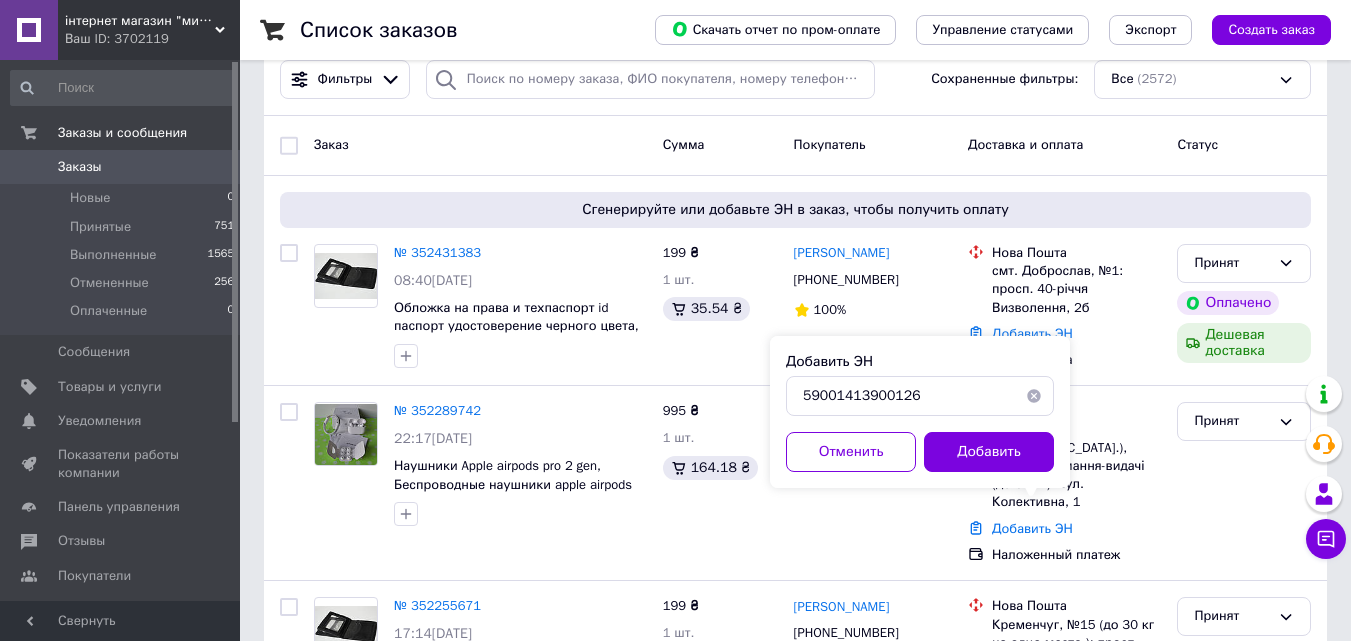 click on "Добавить" at bounding box center (989, 452) 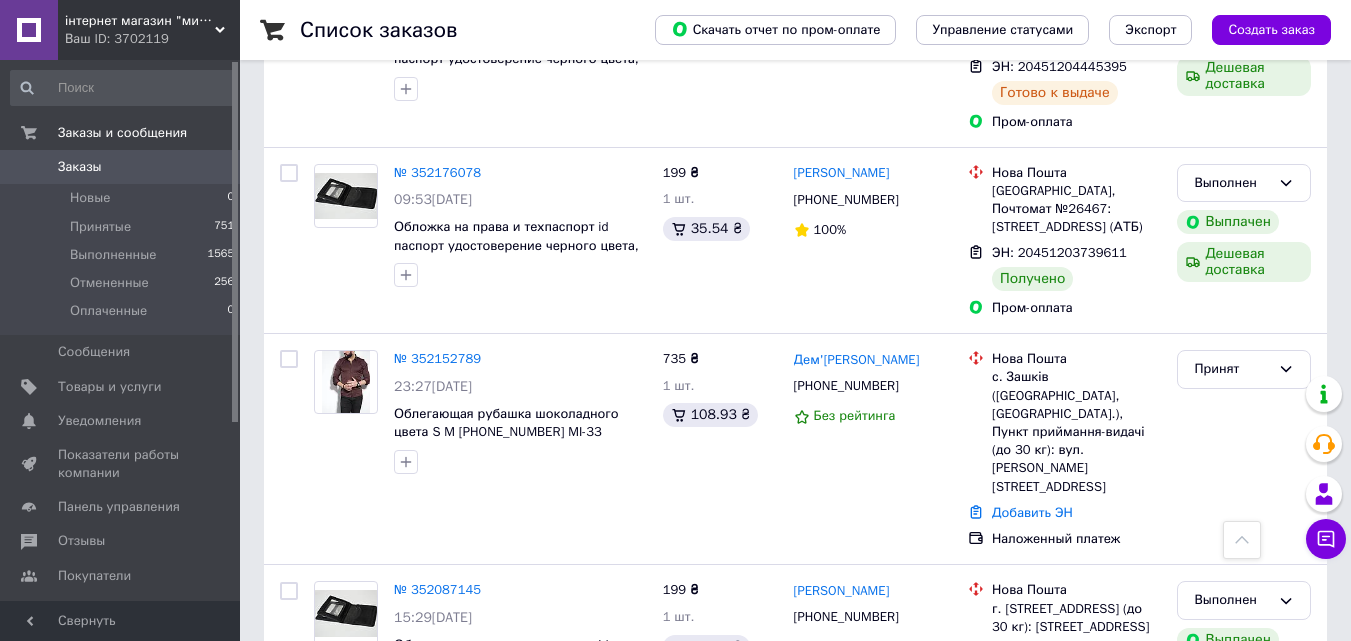 scroll, scrollTop: 900, scrollLeft: 0, axis: vertical 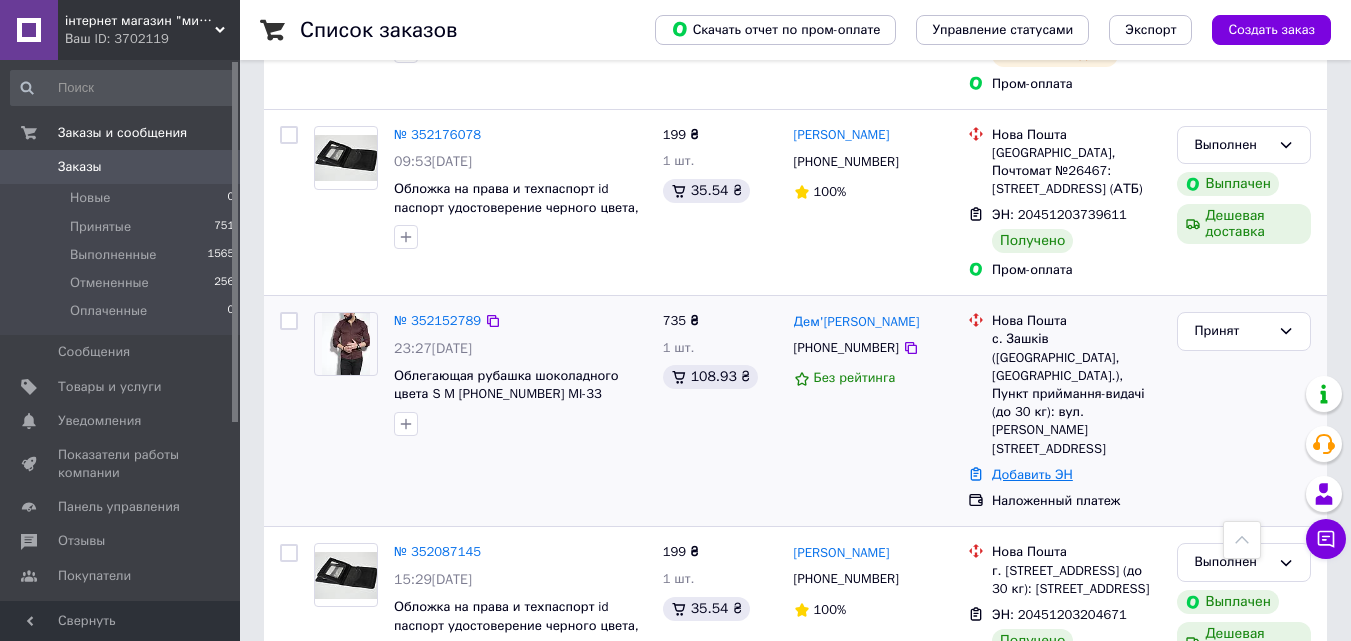 click on "Добавить ЭН" at bounding box center [1032, 474] 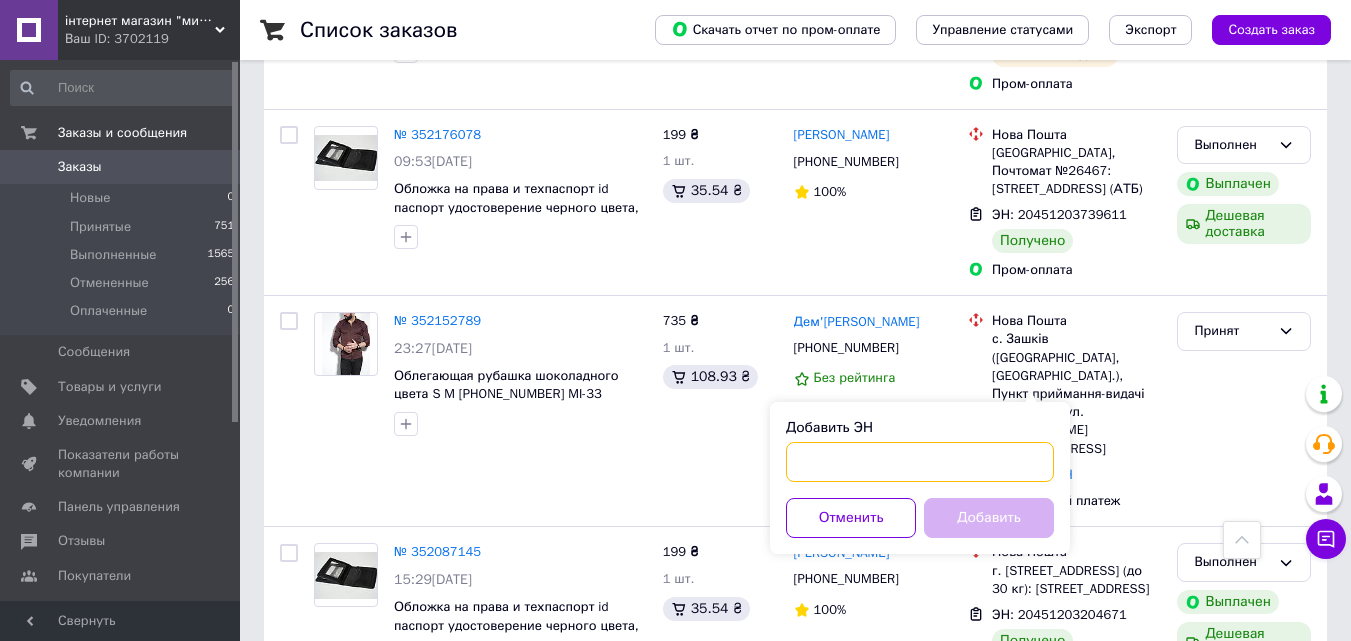 click on "Добавить ЭН" at bounding box center [920, 462] 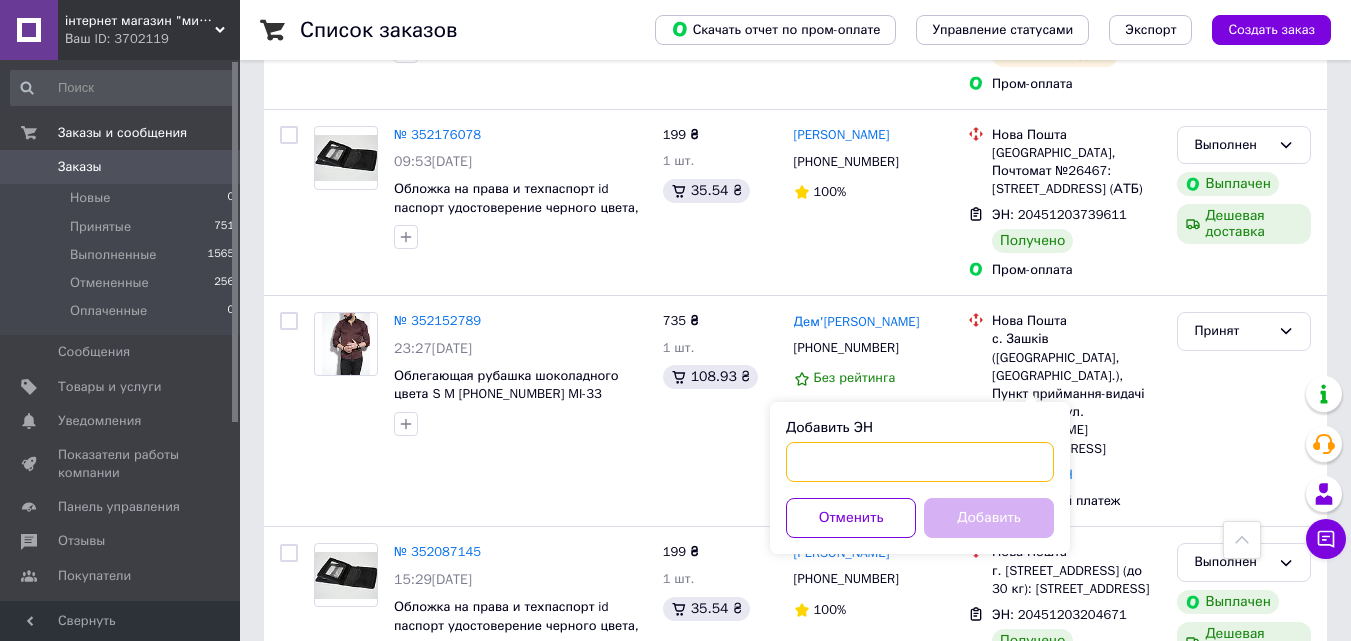 paste on "20451204389595" 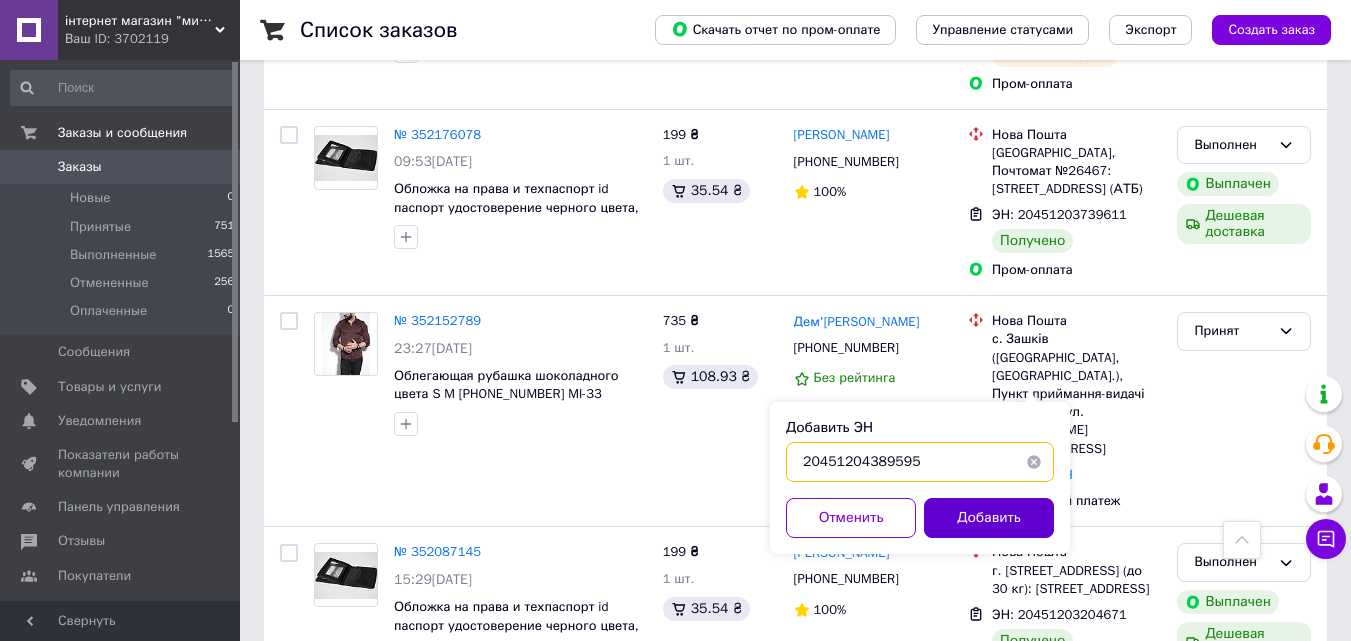 type on "20451204389595" 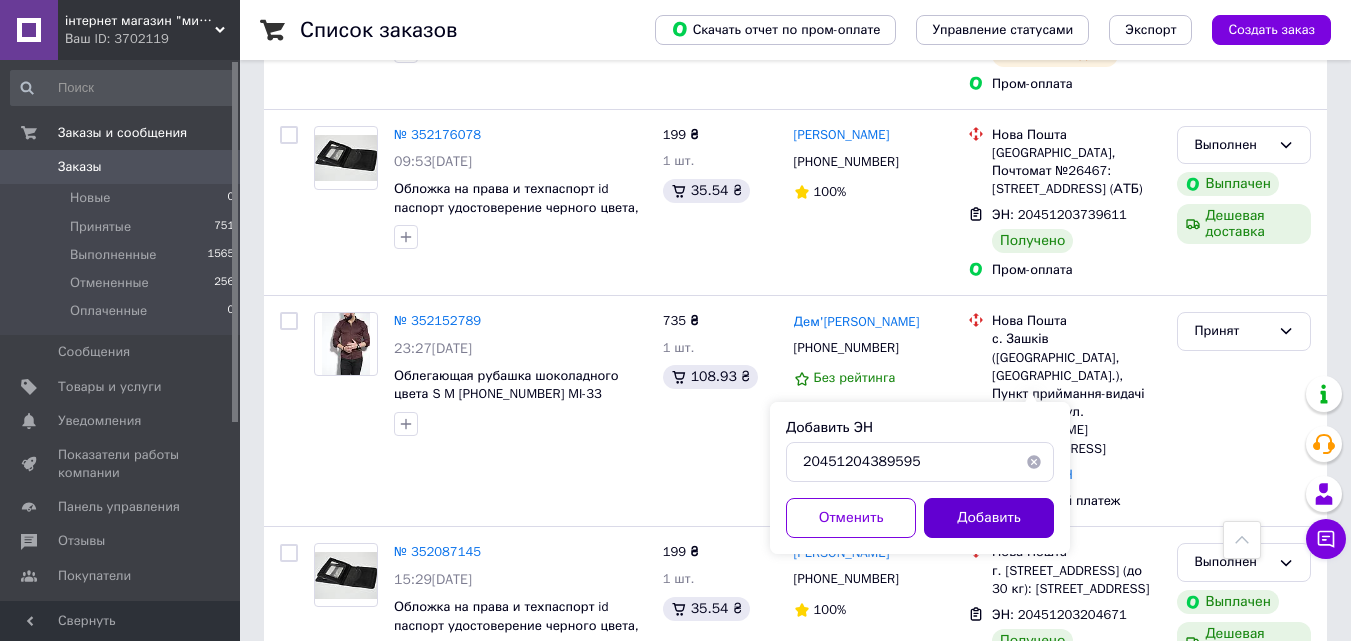 click on "Добавить" at bounding box center (989, 518) 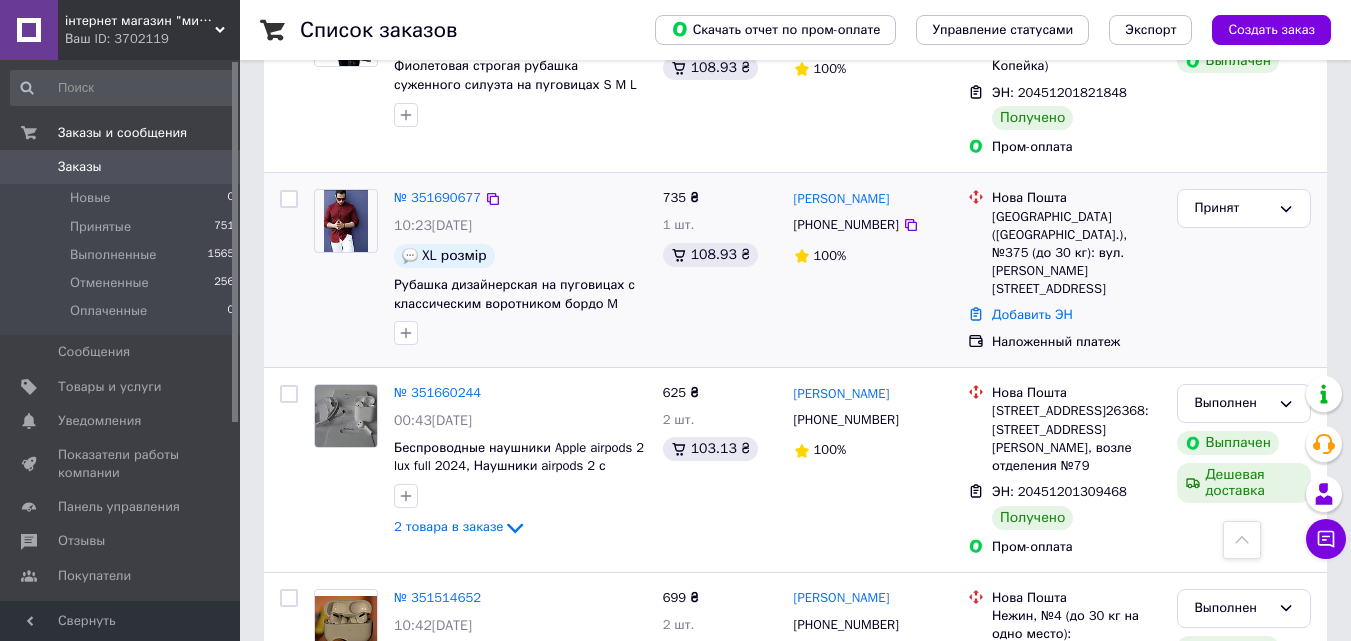 scroll, scrollTop: 1968, scrollLeft: 0, axis: vertical 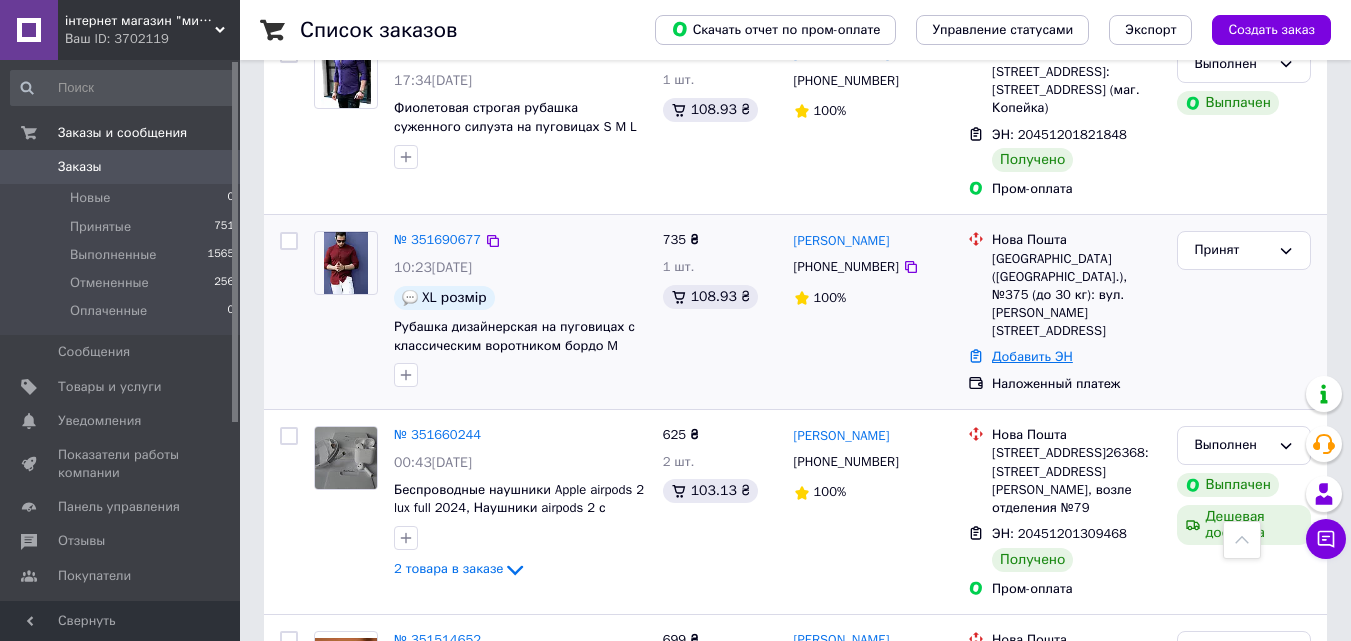 click on "Добавить ЭН" at bounding box center (1032, 356) 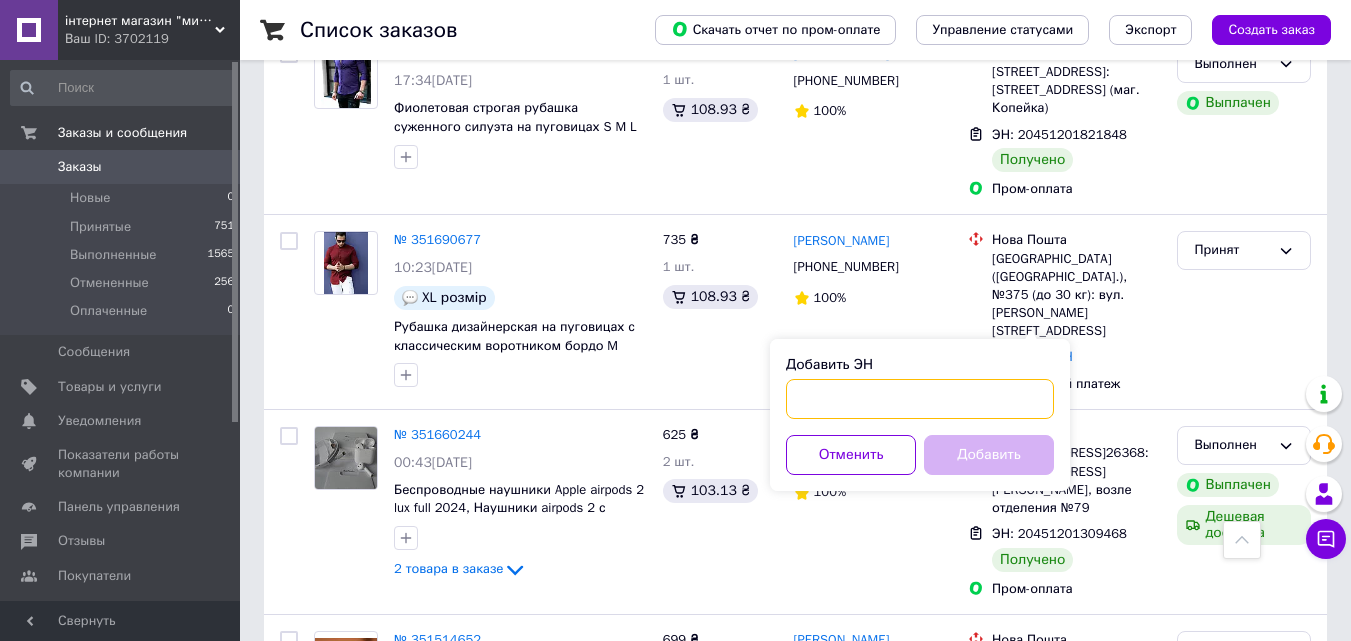 click on "Добавить ЭН" at bounding box center (920, 399) 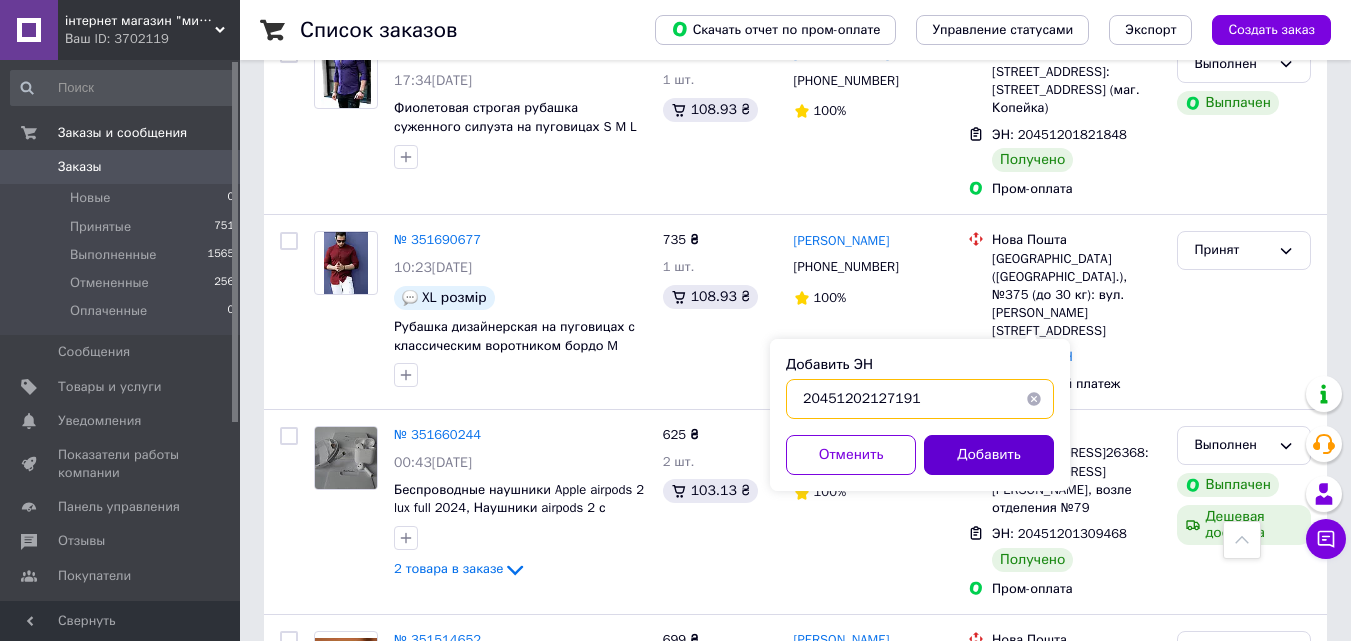 type on "20451202127191" 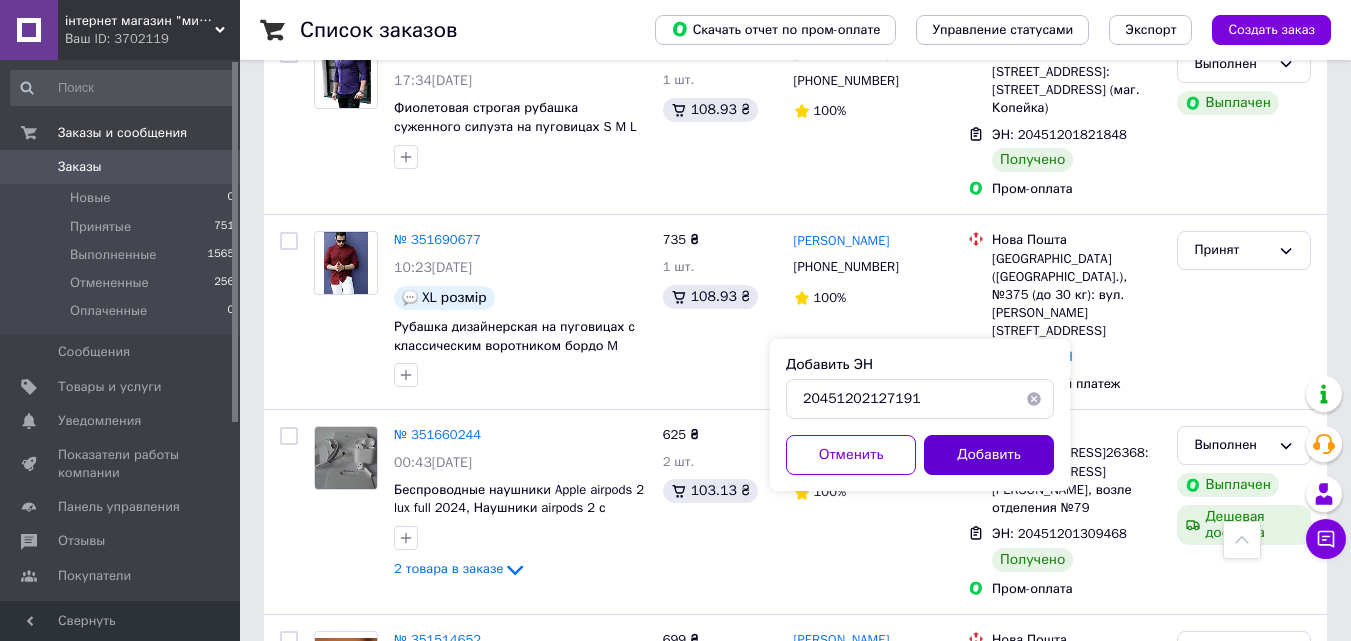 click on "Добавить" at bounding box center [989, 455] 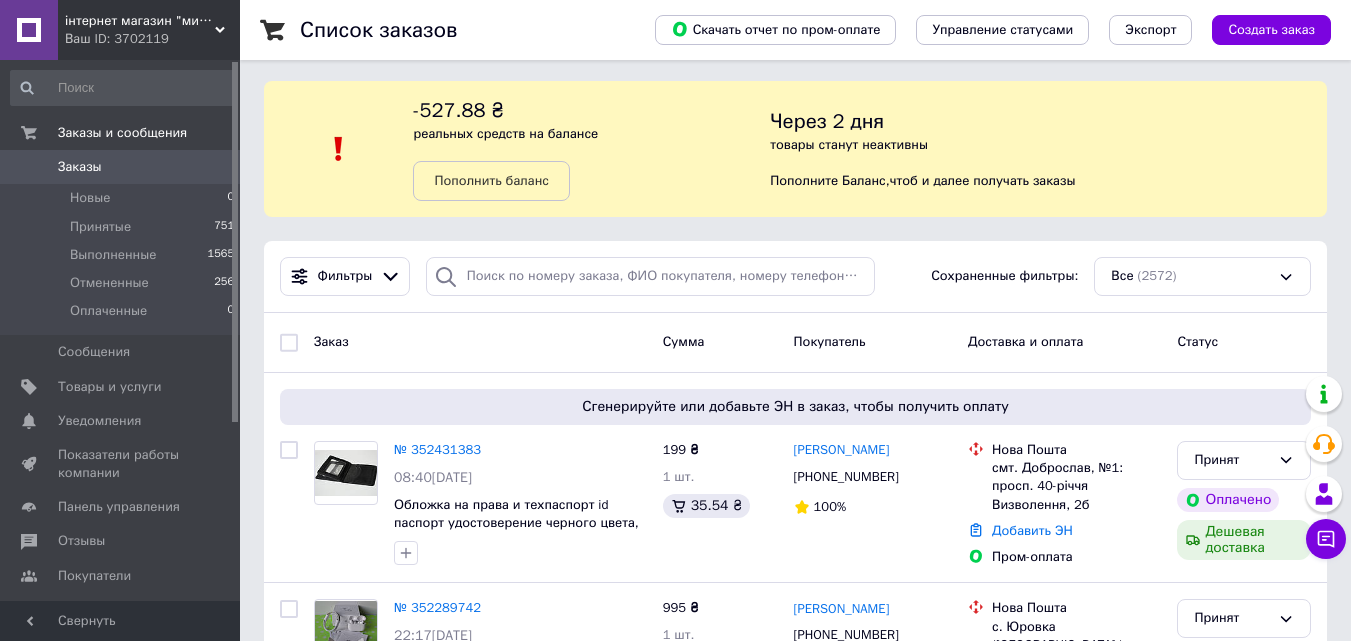 scroll, scrollTop: 0, scrollLeft: 0, axis: both 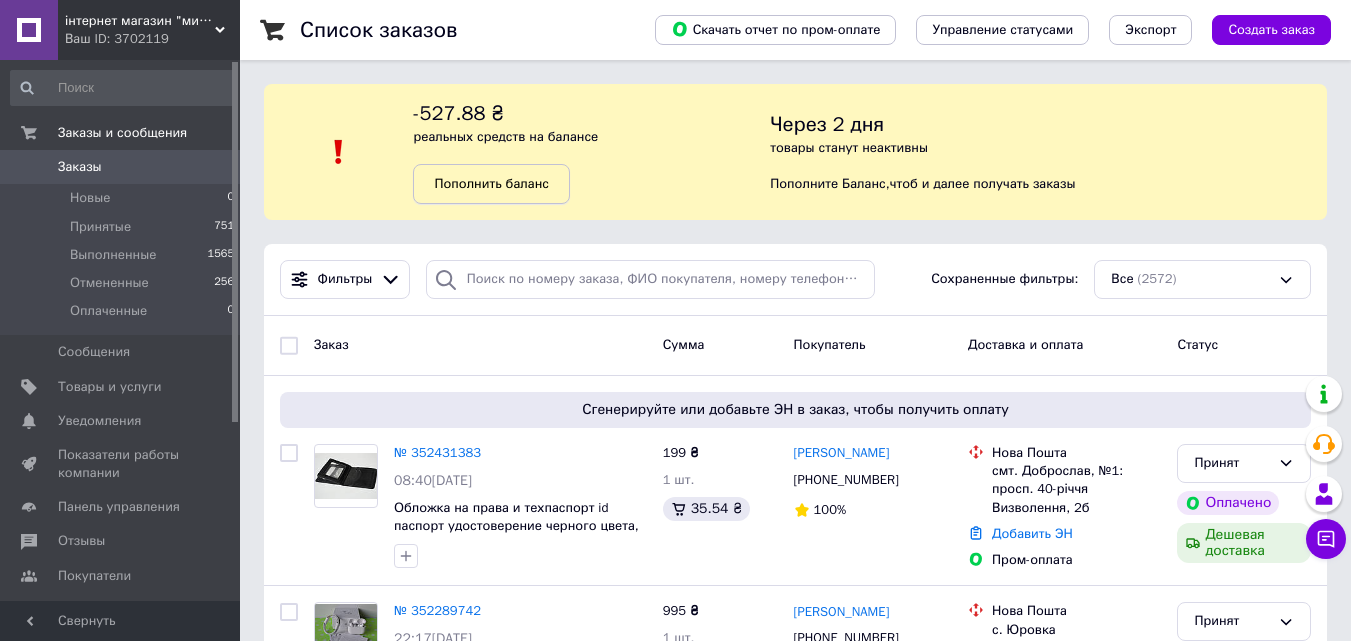 click on "Пополнить баланс" at bounding box center (491, 183) 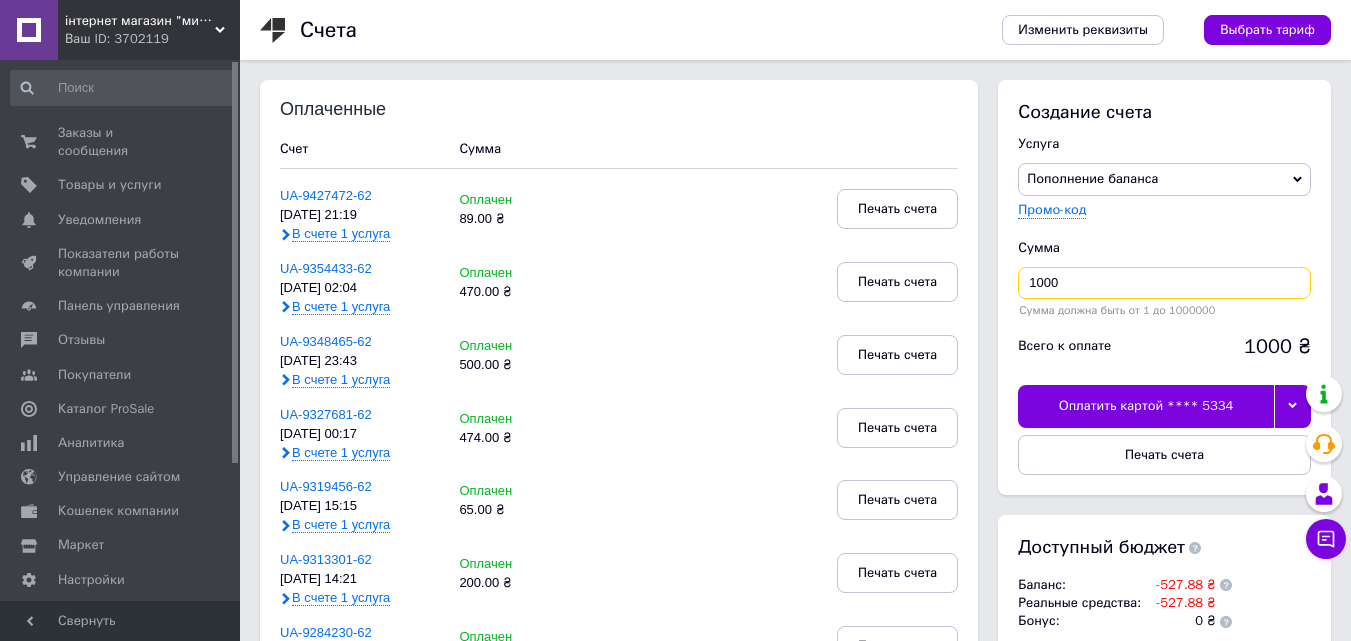 click on "1000" at bounding box center (1164, 283) 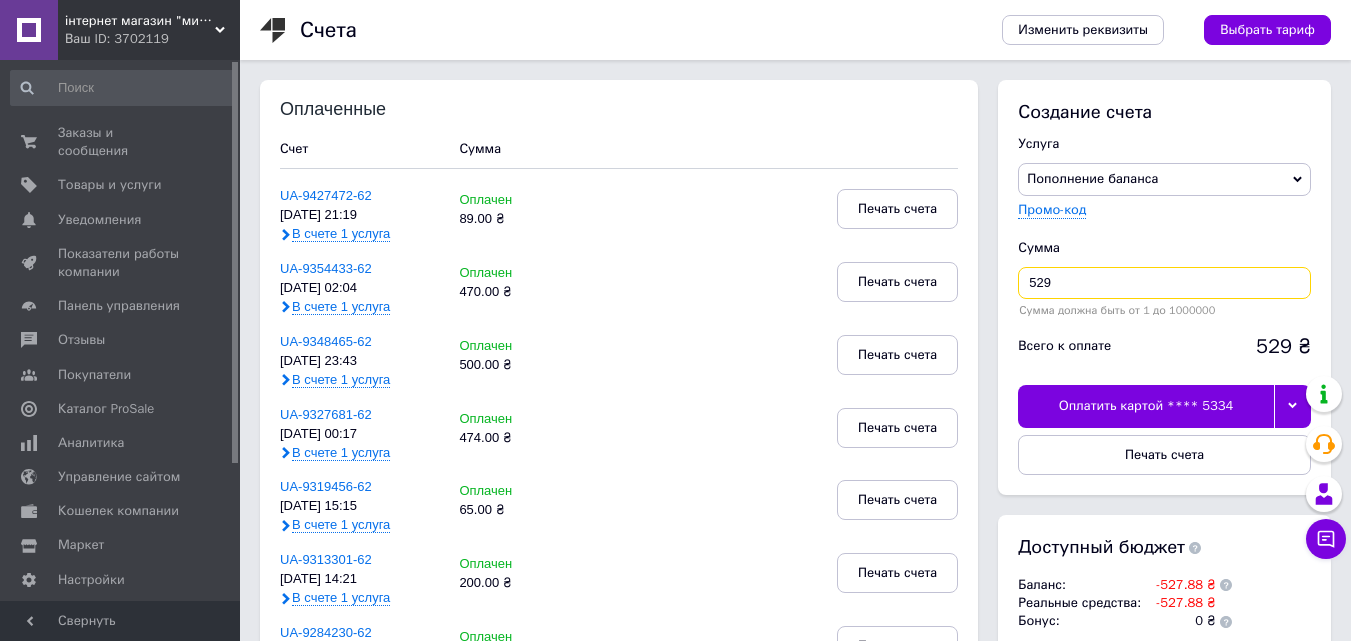 type on "529" 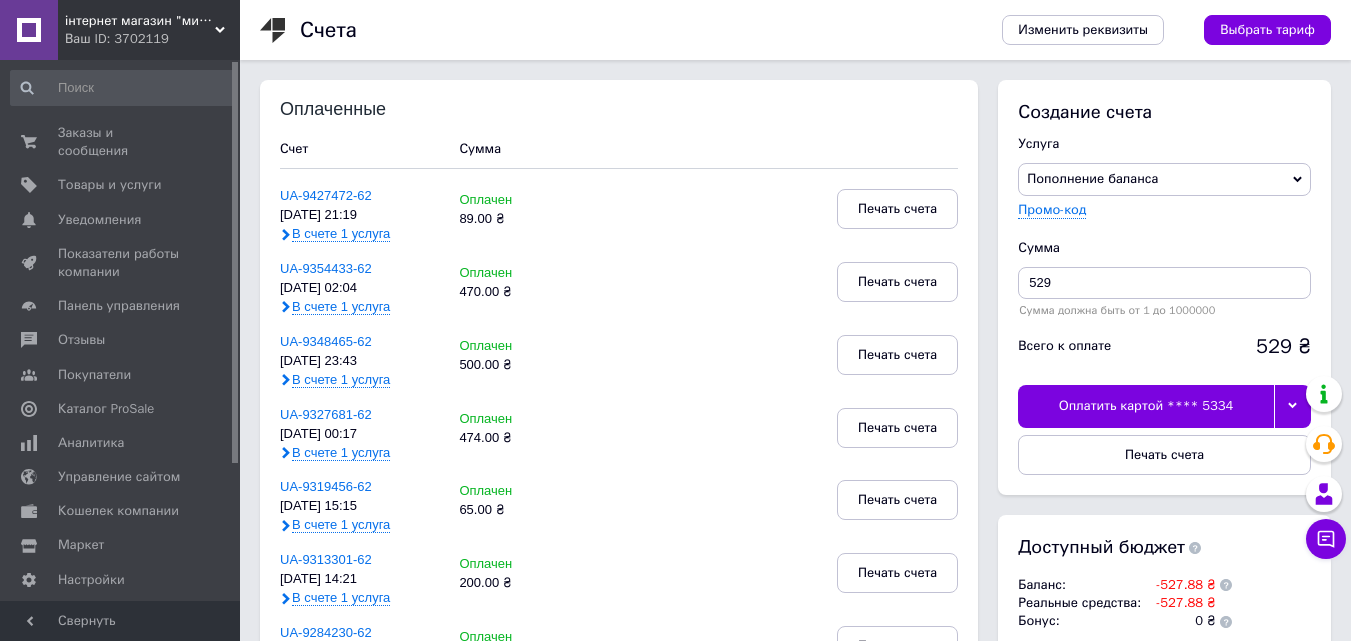 click on "Оплатить картой  **** 5334" at bounding box center (1146, 406) 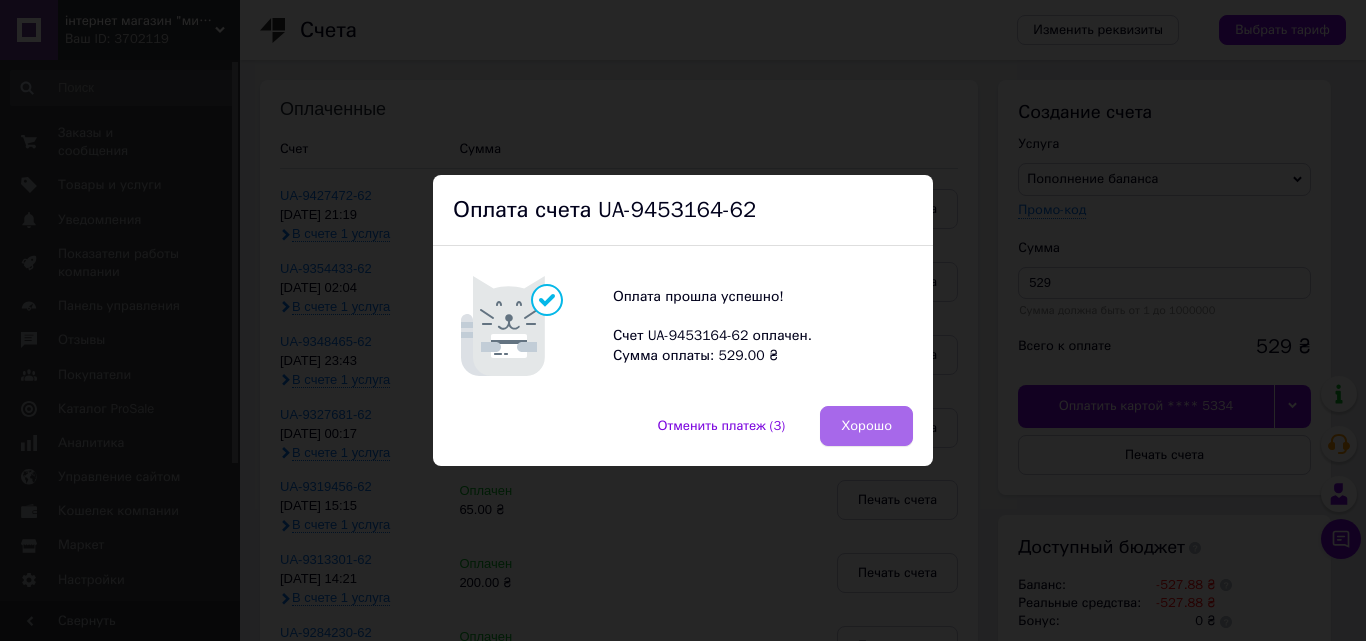 click on "Хорошо" at bounding box center (866, 426) 